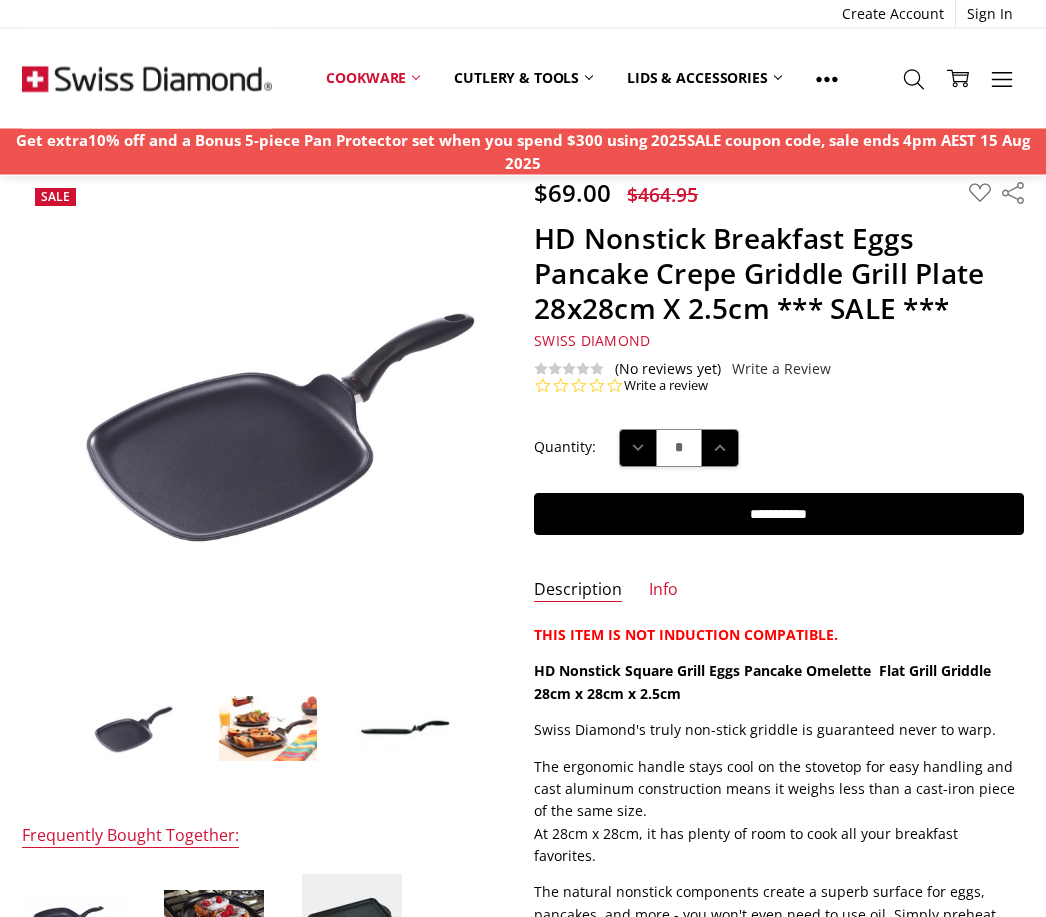 scroll, scrollTop: 64, scrollLeft: 0, axis: vertical 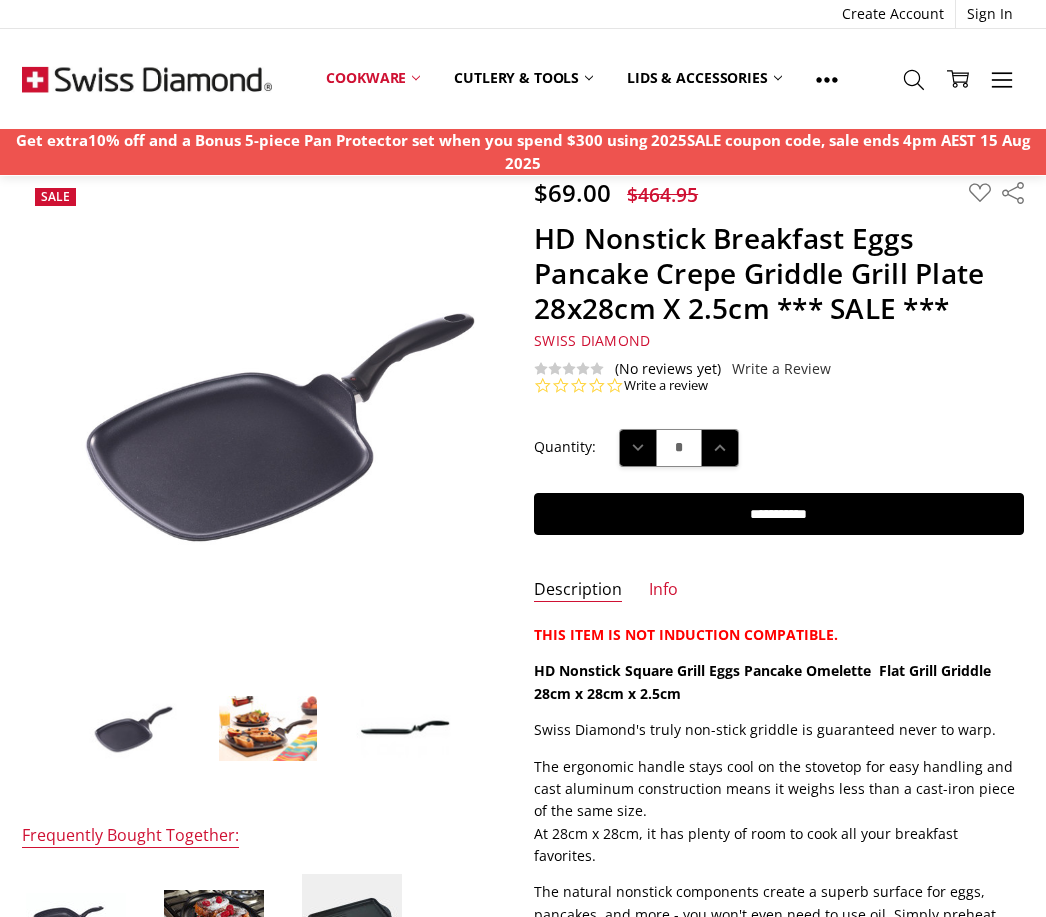 click on "**********" at bounding box center [778, 514] 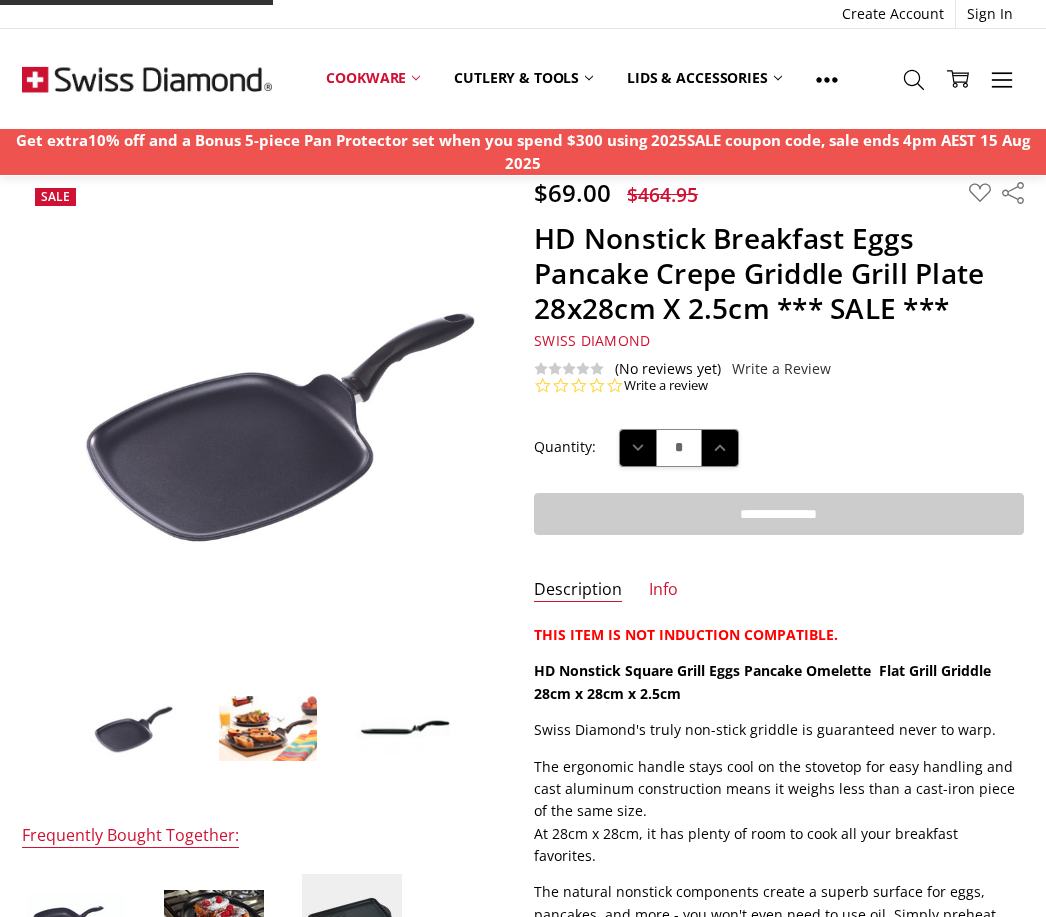type on "**********" 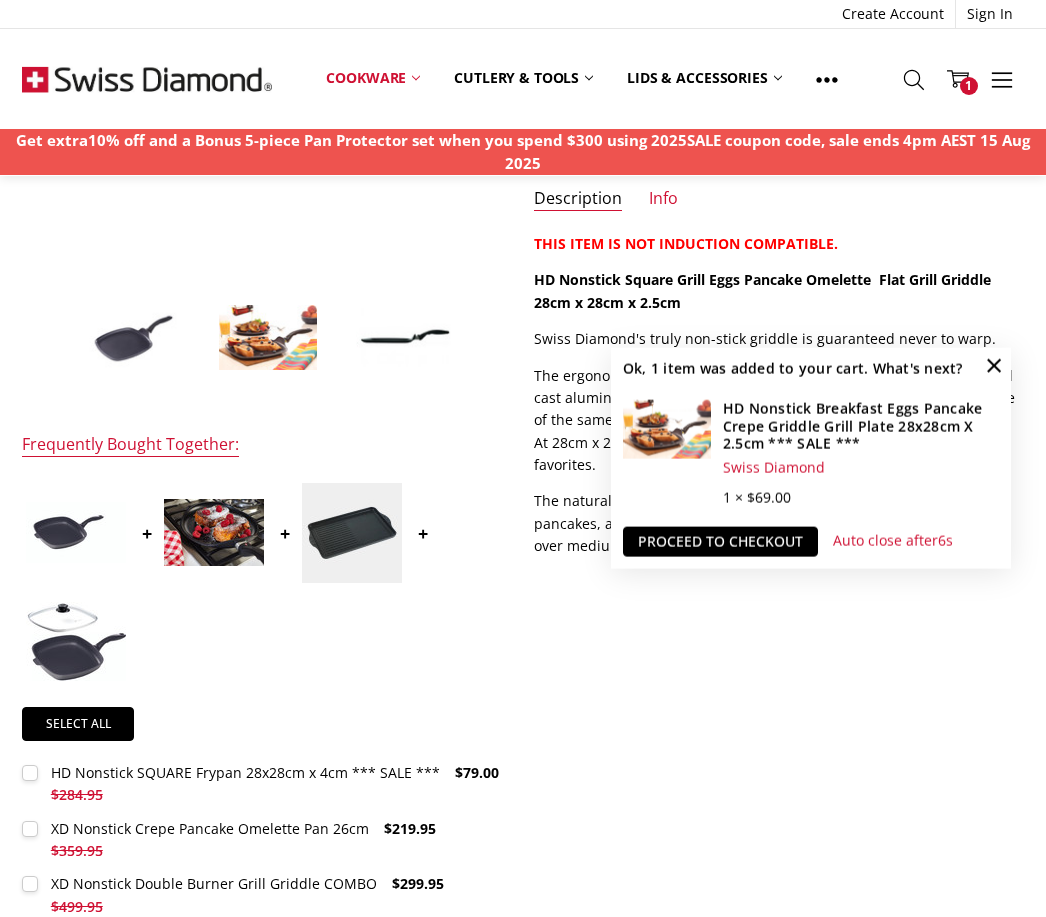 scroll, scrollTop: 460, scrollLeft: 0, axis: vertical 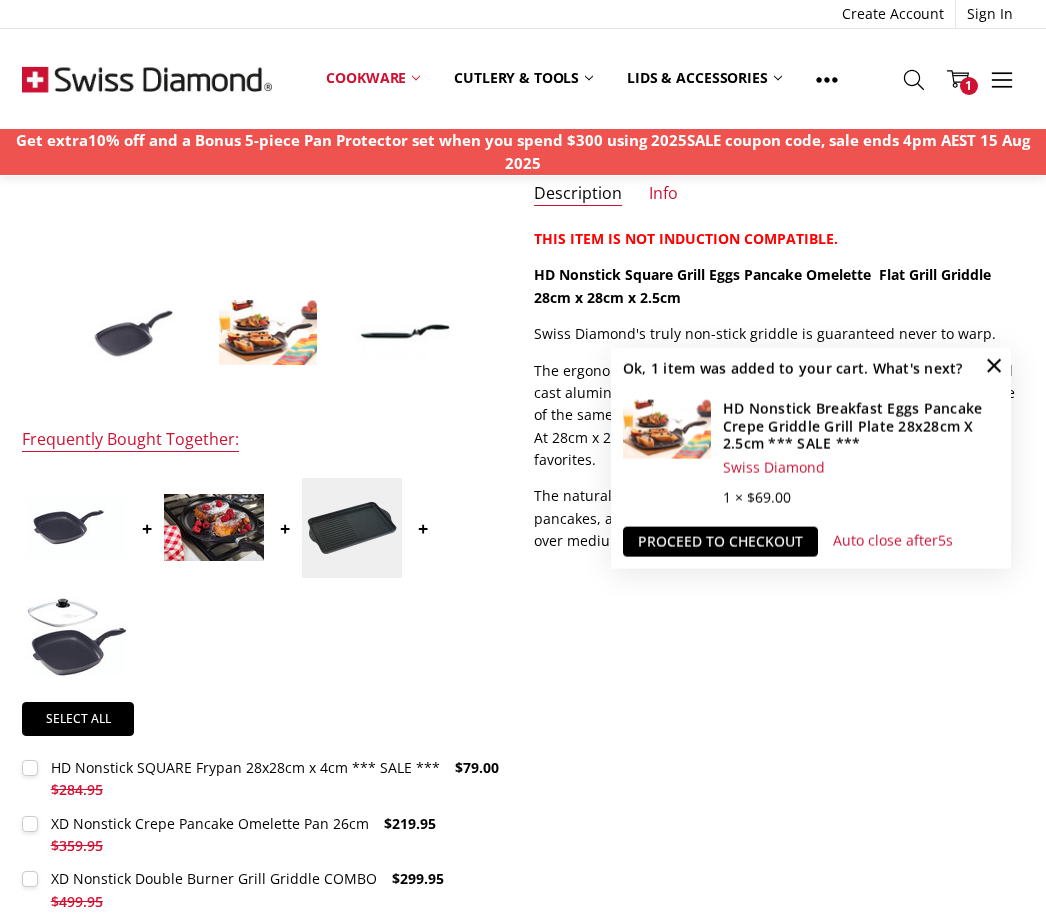 click on "×" at bounding box center [994, 365] 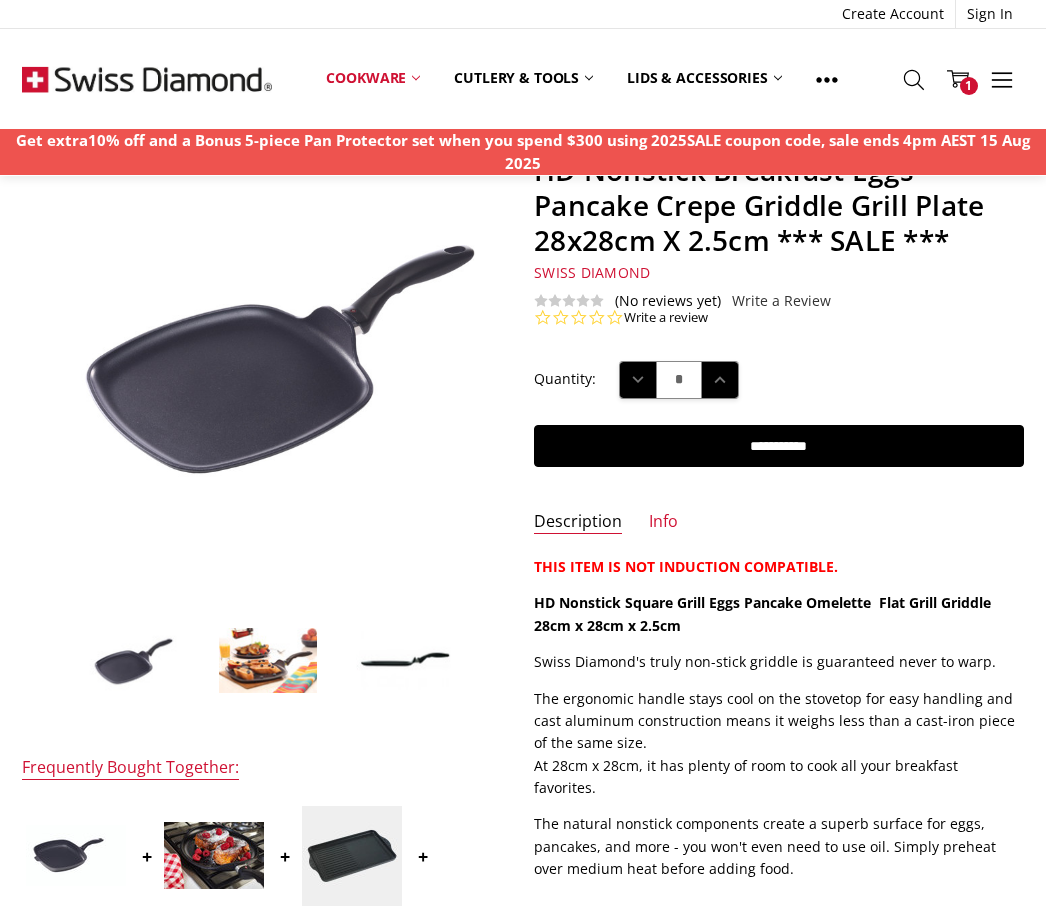 scroll, scrollTop: 0, scrollLeft: 0, axis: both 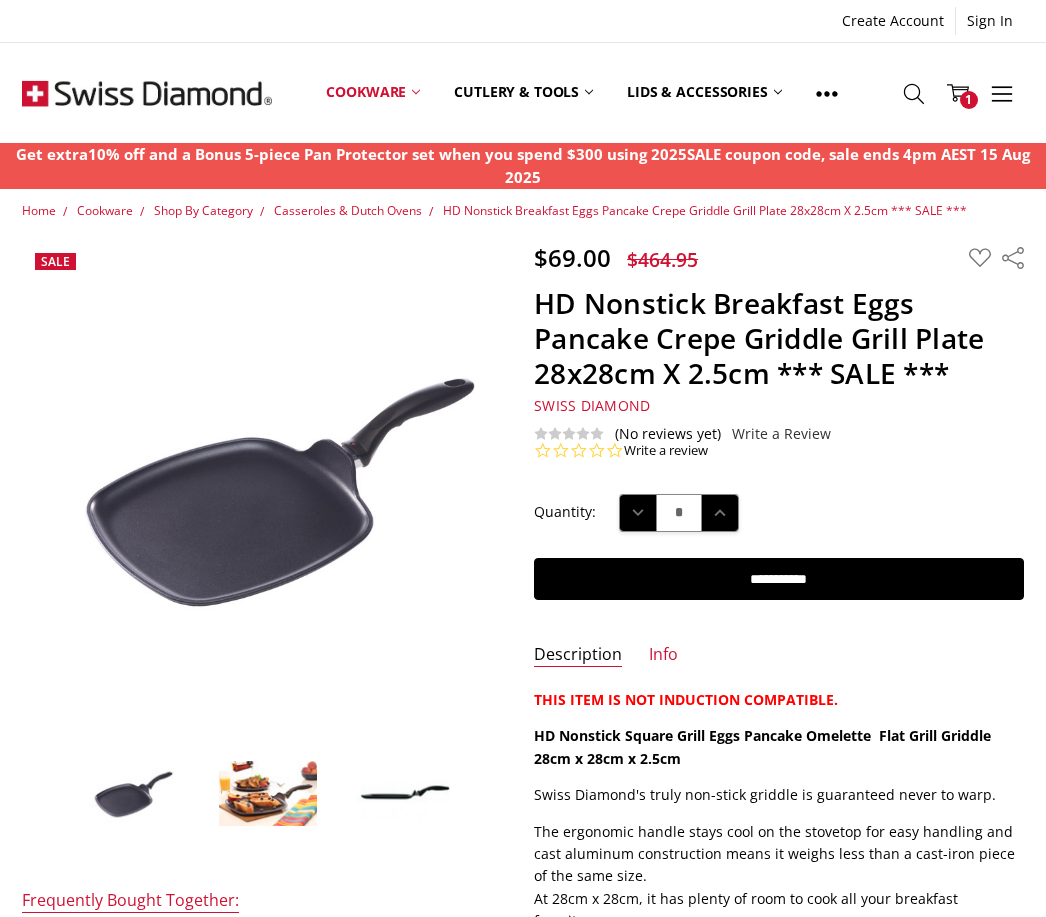 click at bounding box center (268, 794) 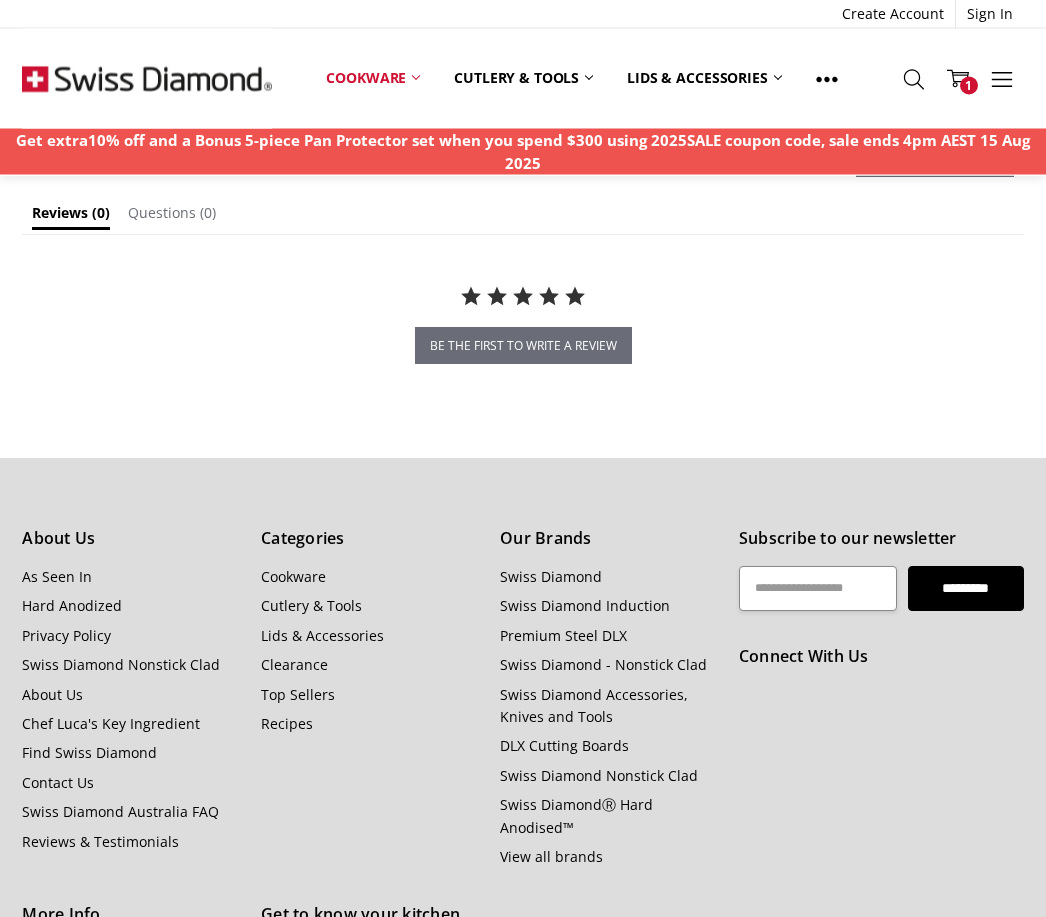 scroll, scrollTop: 1807, scrollLeft: 0, axis: vertical 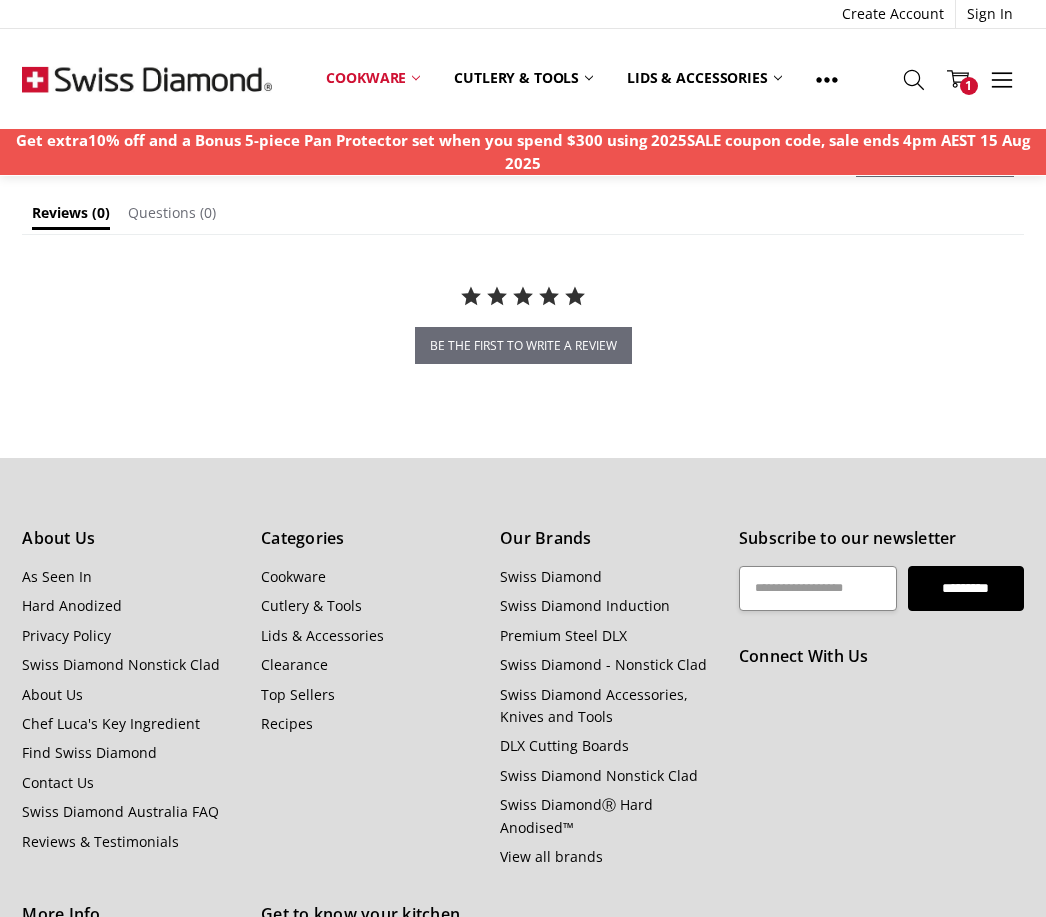 click on "Clearance" at bounding box center [294, 664] 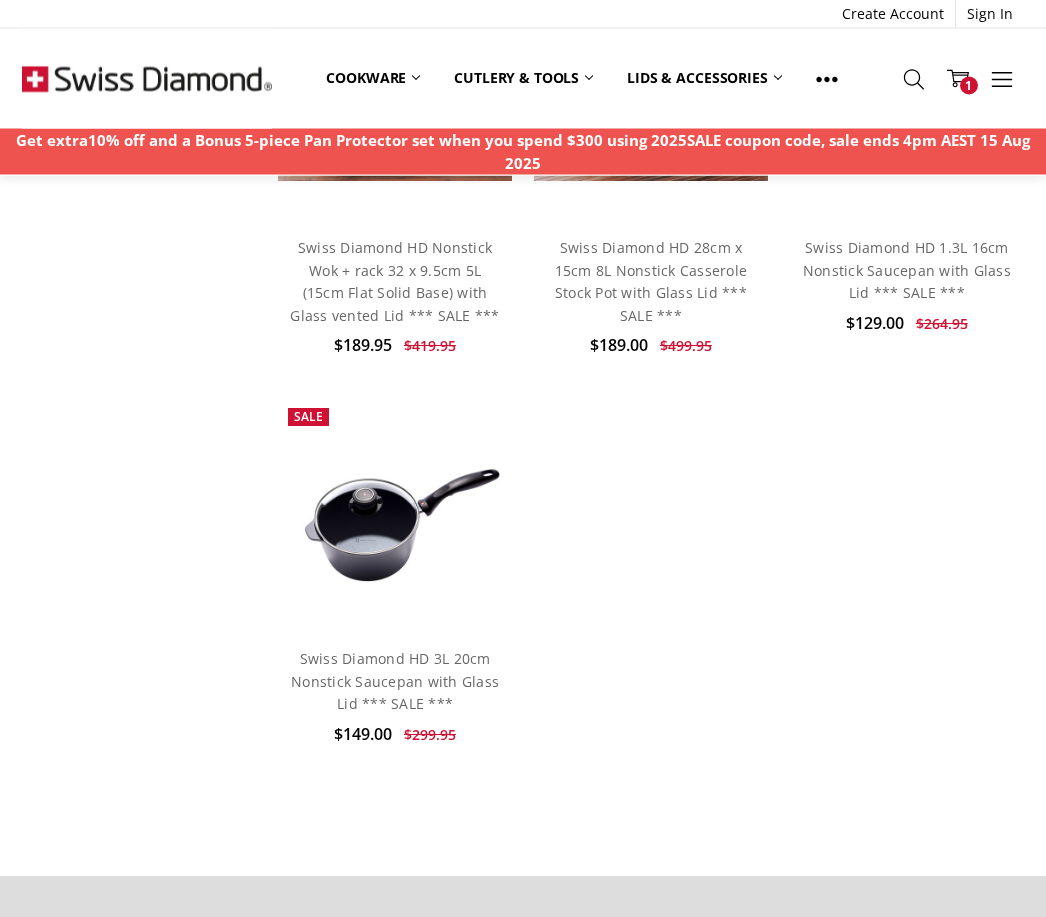 scroll, scrollTop: 2428, scrollLeft: 0, axis: vertical 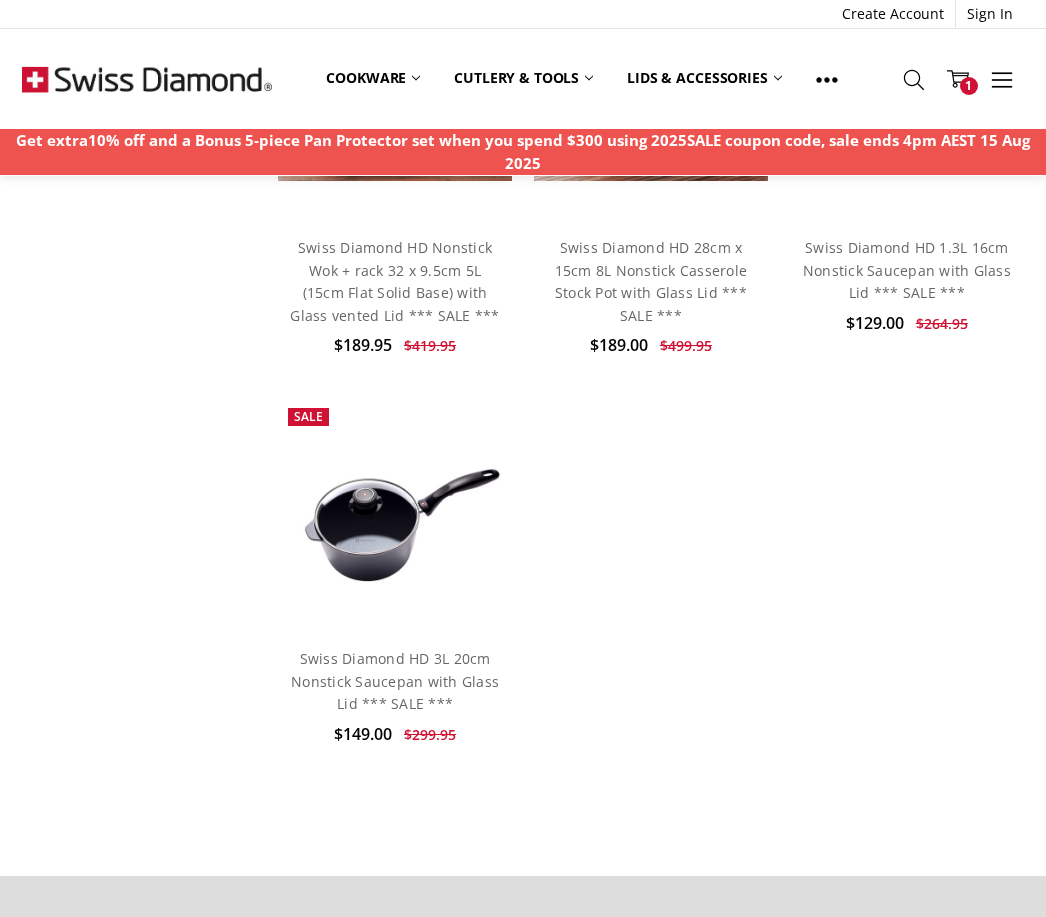 click 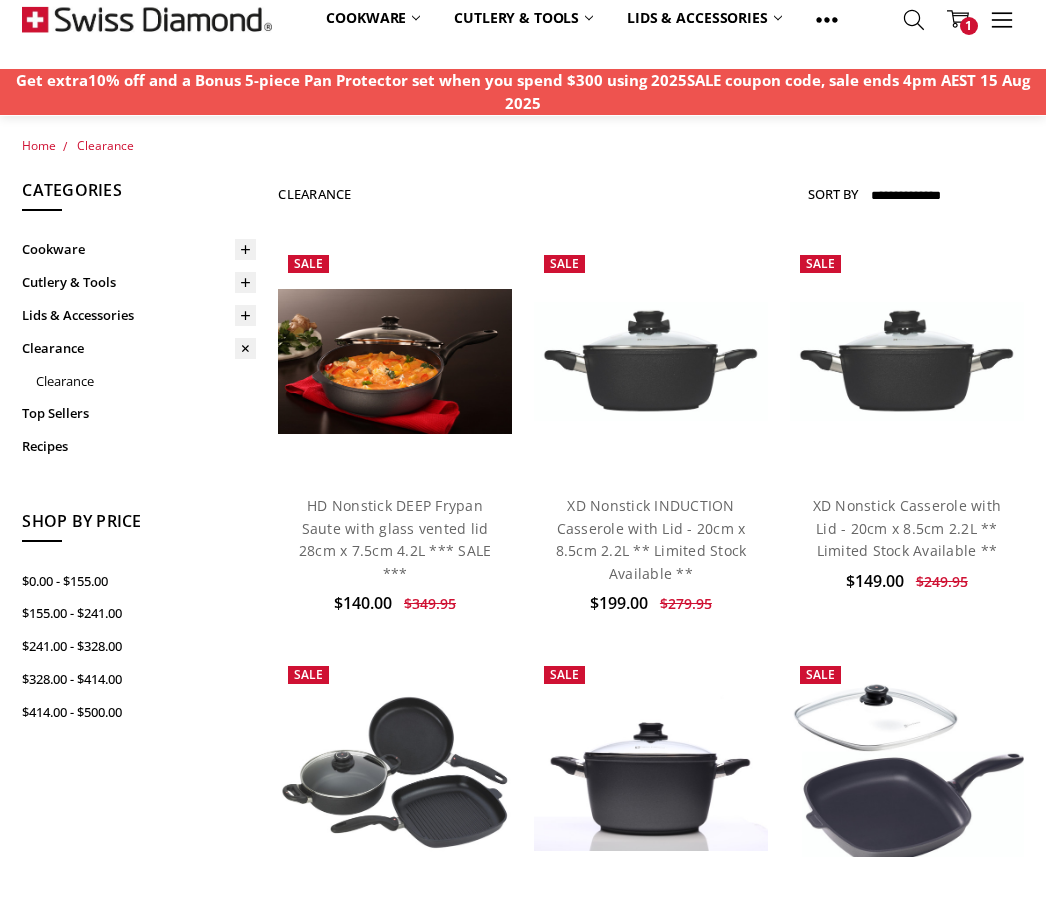scroll, scrollTop: 1943, scrollLeft: 0, axis: vertical 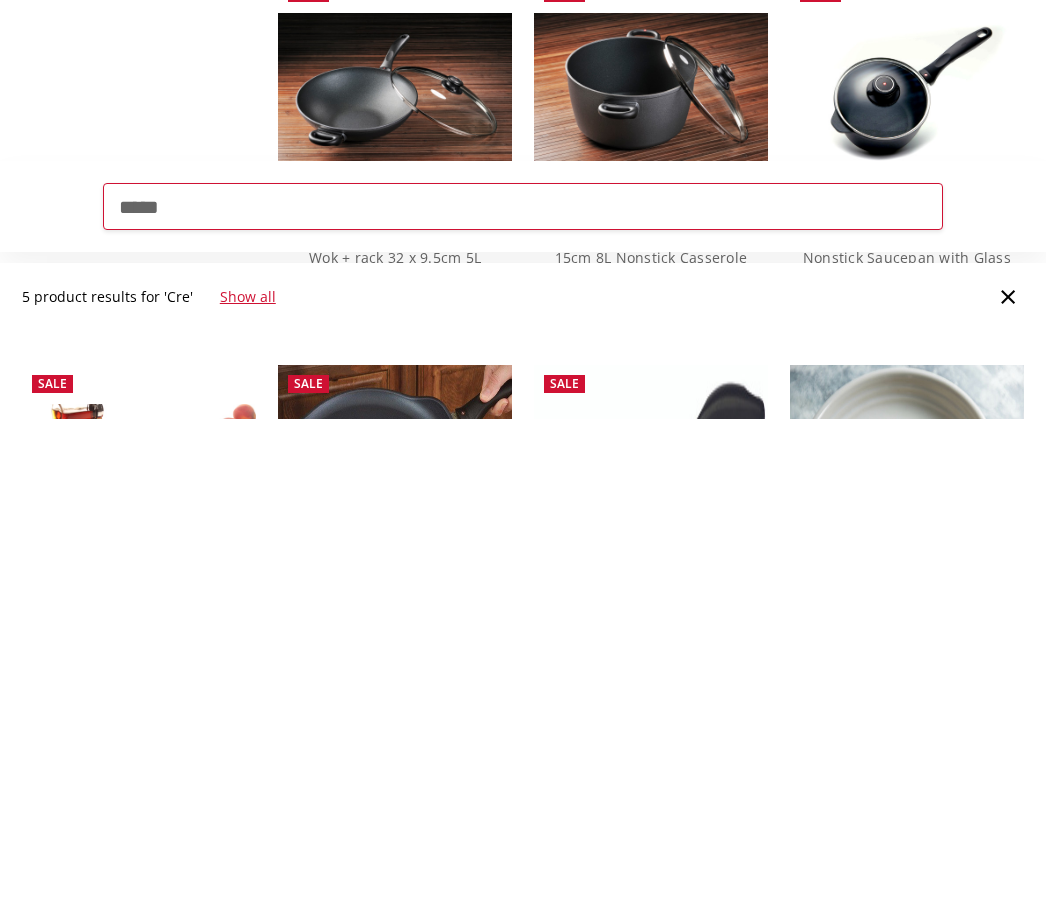 type on "*****" 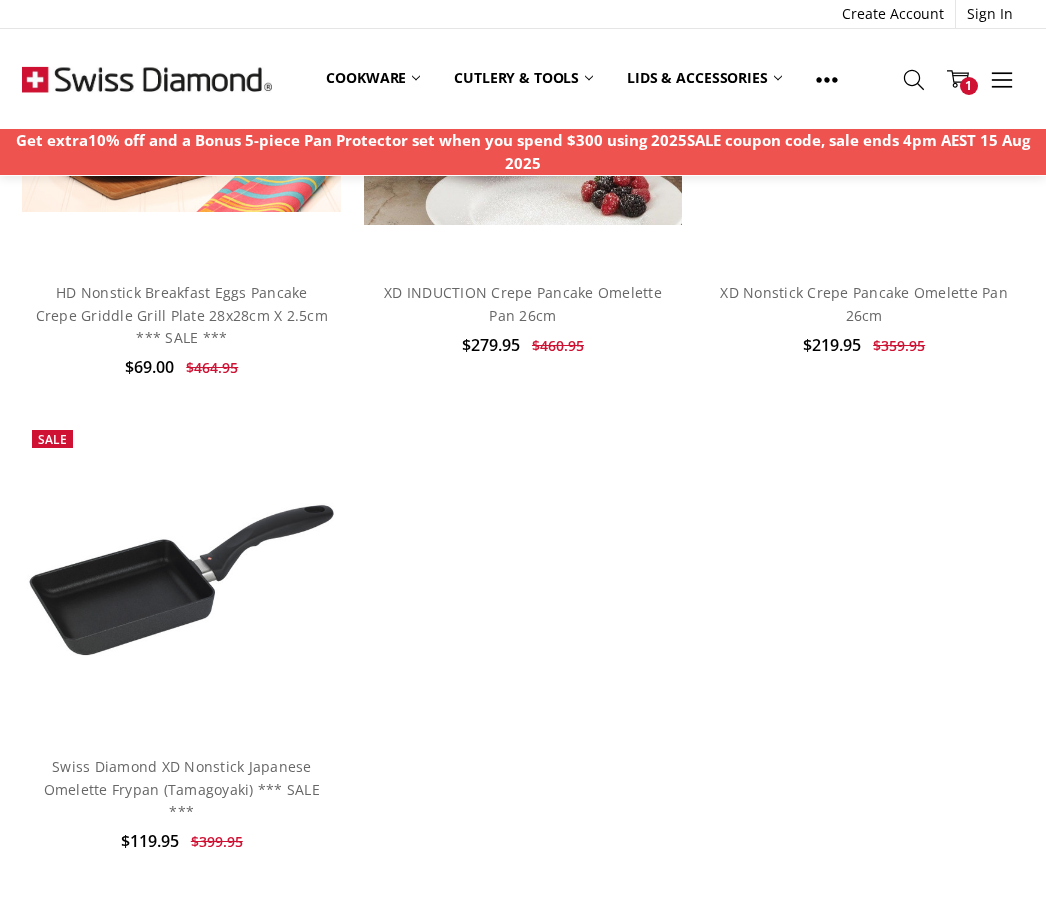 scroll, scrollTop: 658, scrollLeft: 0, axis: vertical 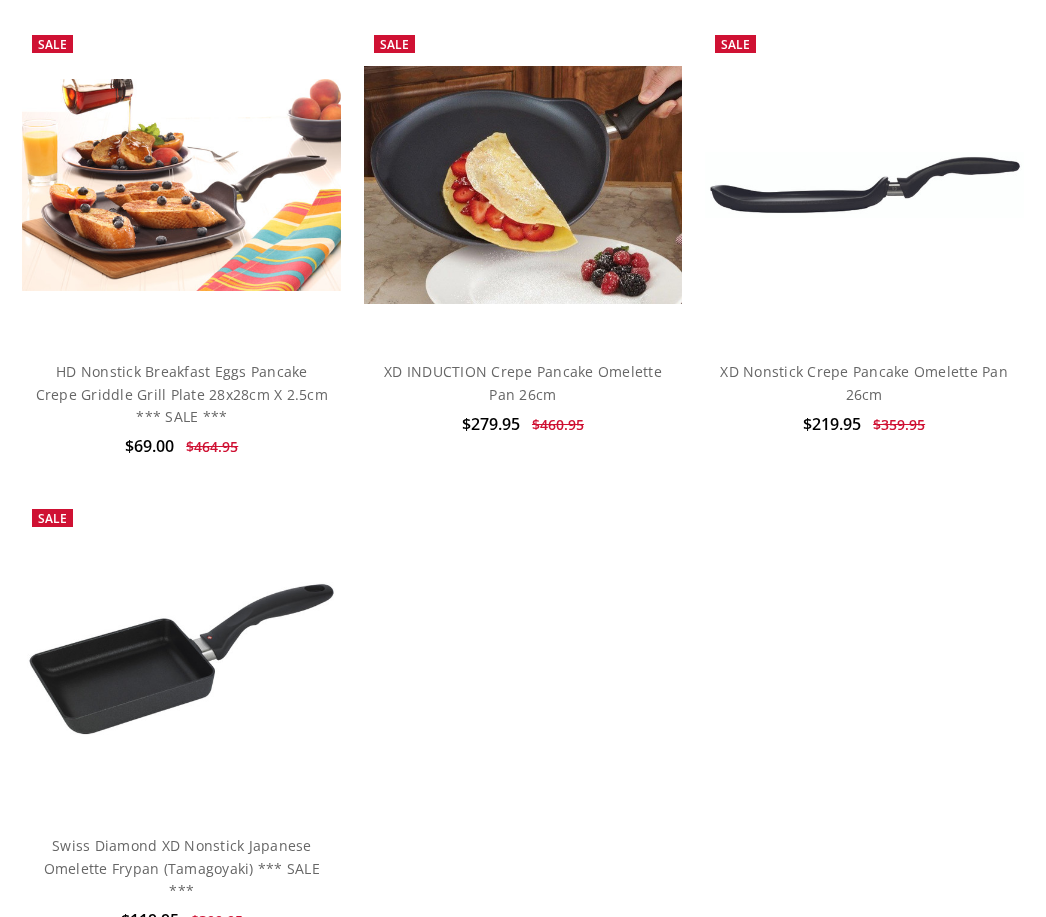 click on "XD INDUCTION Crepe Pancake Omelette Pan 26cm" at bounding box center (523, 382) 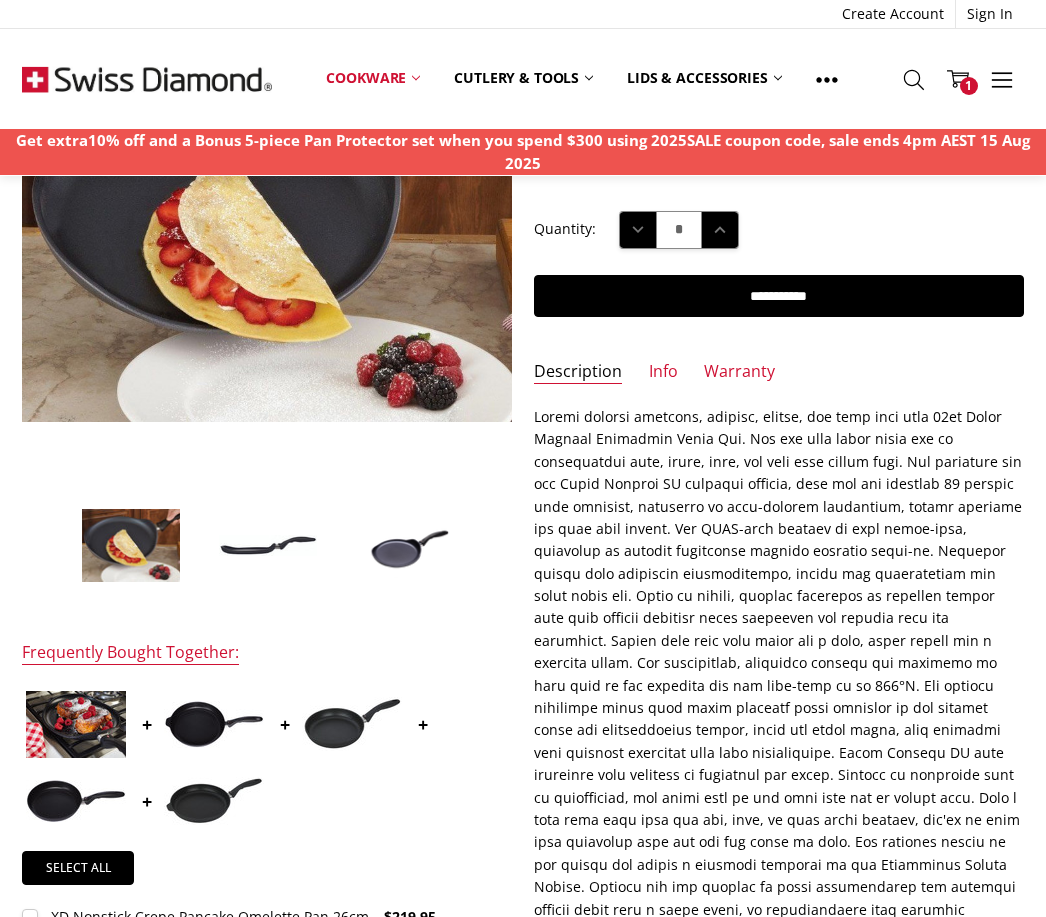 scroll, scrollTop: 0, scrollLeft: 0, axis: both 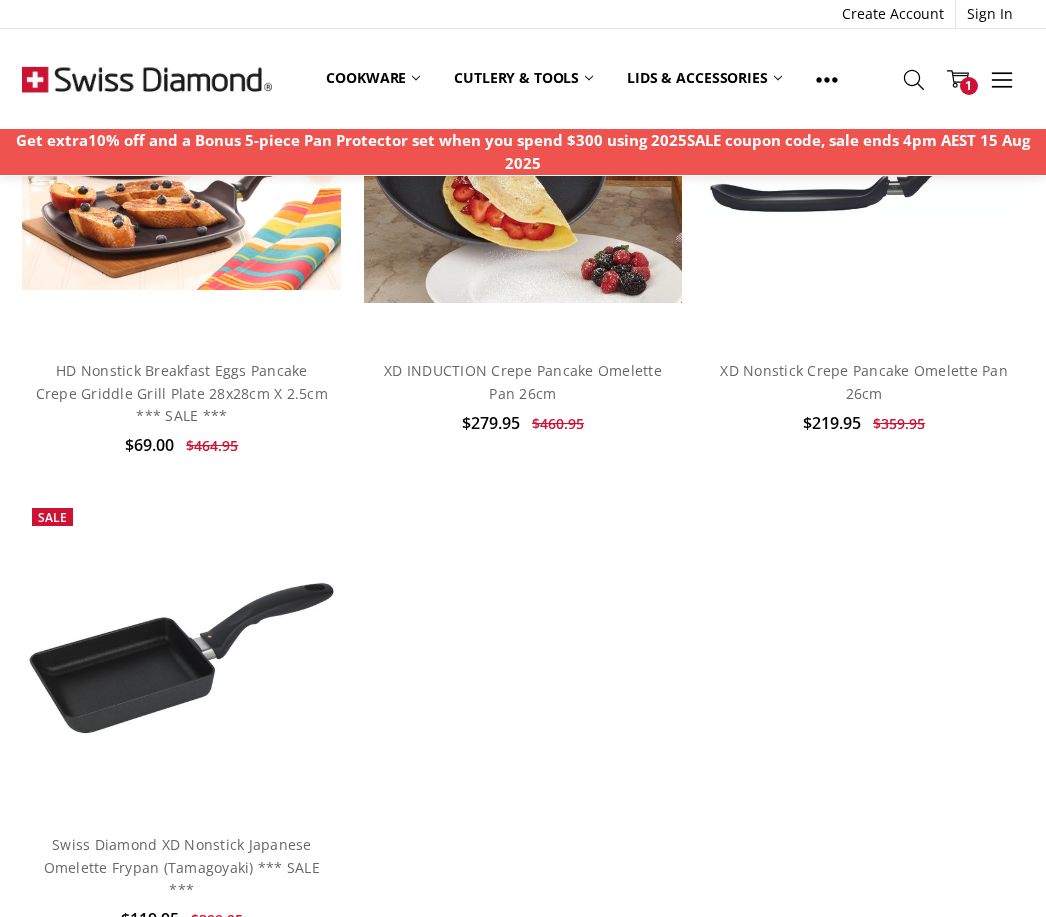 click on "XD Nonstick Crepe Pancake Omelette Pan 26cm" at bounding box center [864, 381] 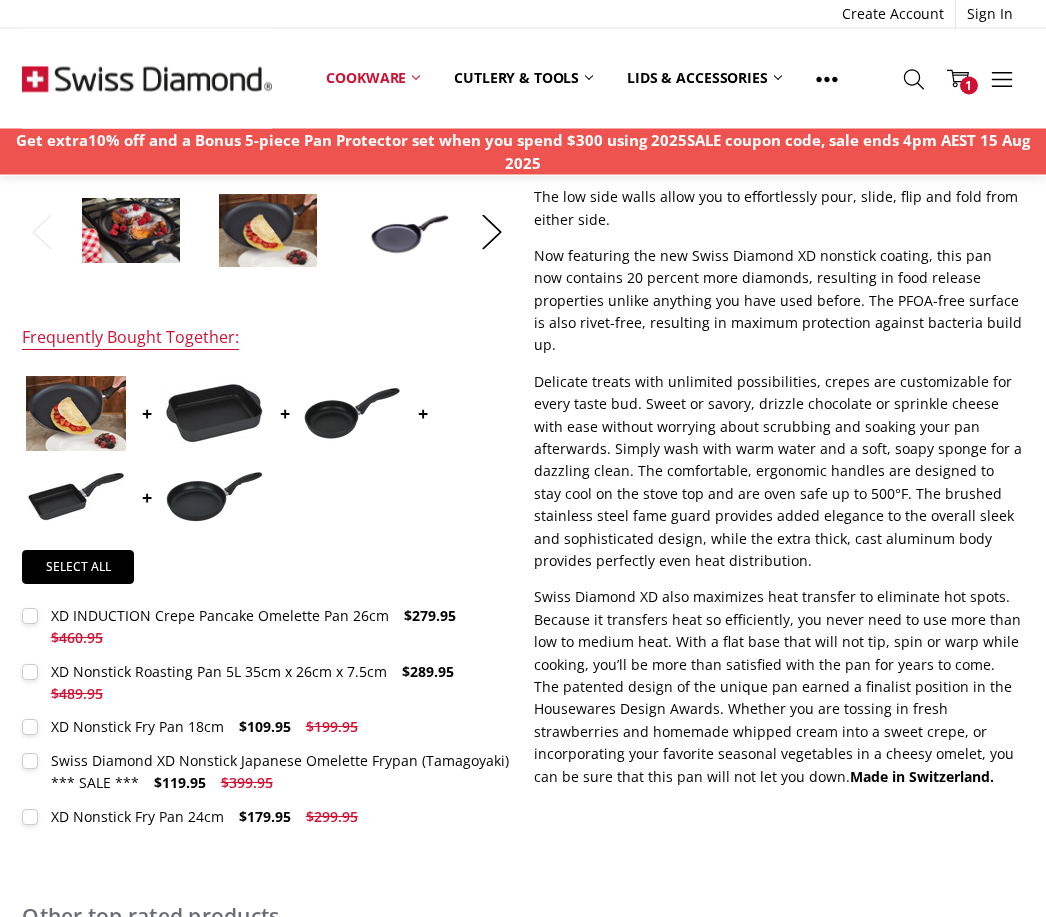 scroll, scrollTop: 562, scrollLeft: 0, axis: vertical 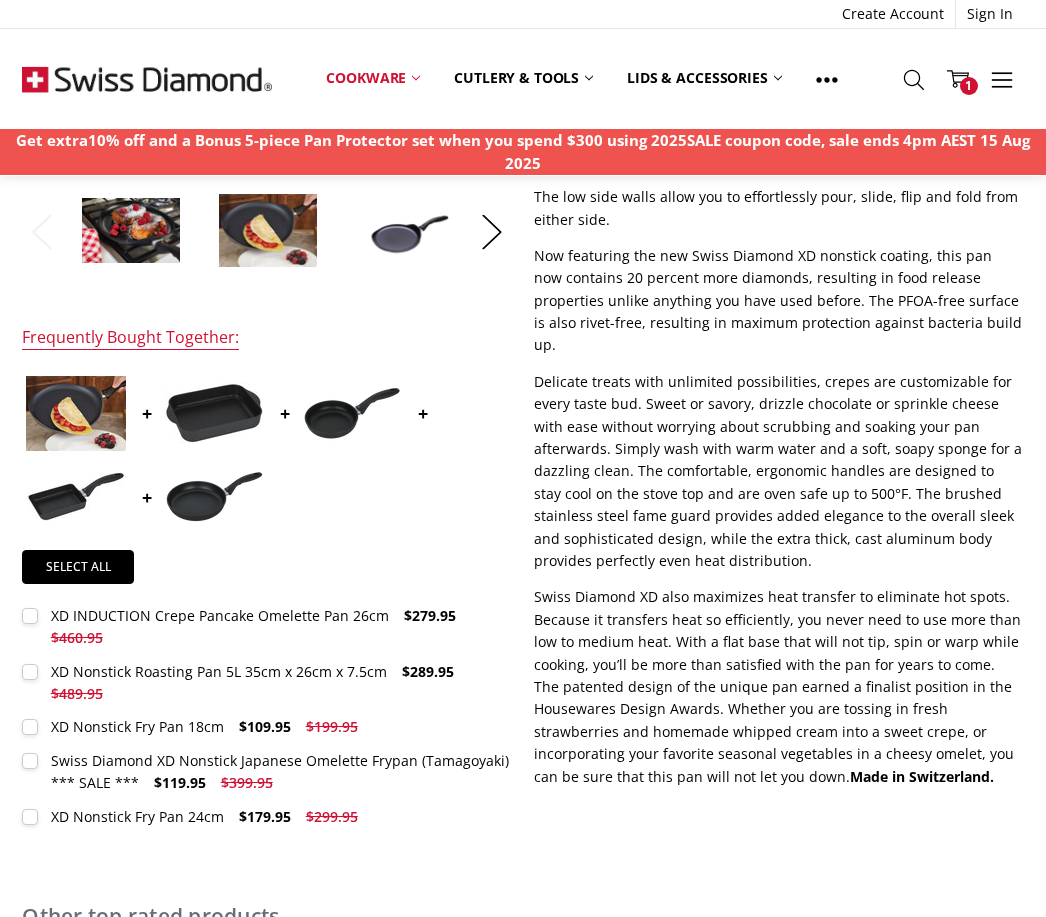 click on "Swiss Diamond XD Nonstick Japanese Omelette Frypan (Tamagoyaki)  *** SALE ***" at bounding box center [280, 771] 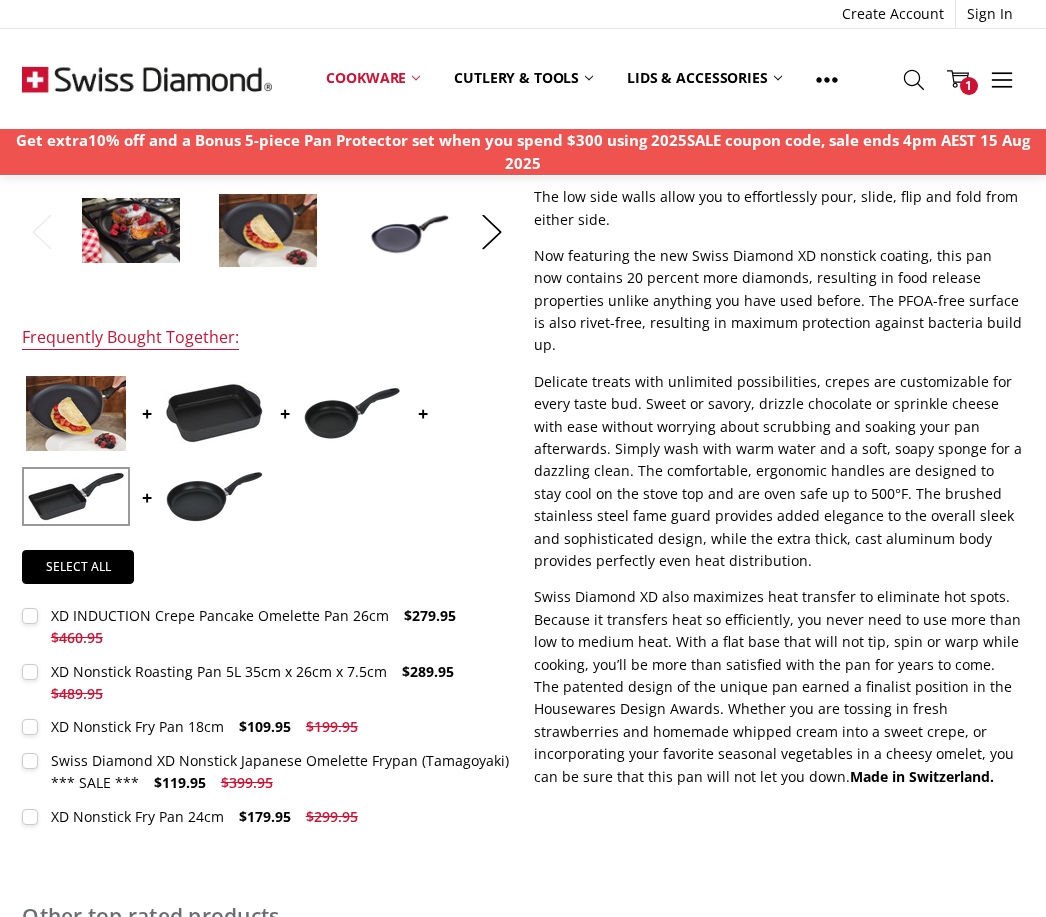 click on "XD Nonstick Roasting Pan 5L 35cm x 26cm x 7.5cm" at bounding box center (219, 671) 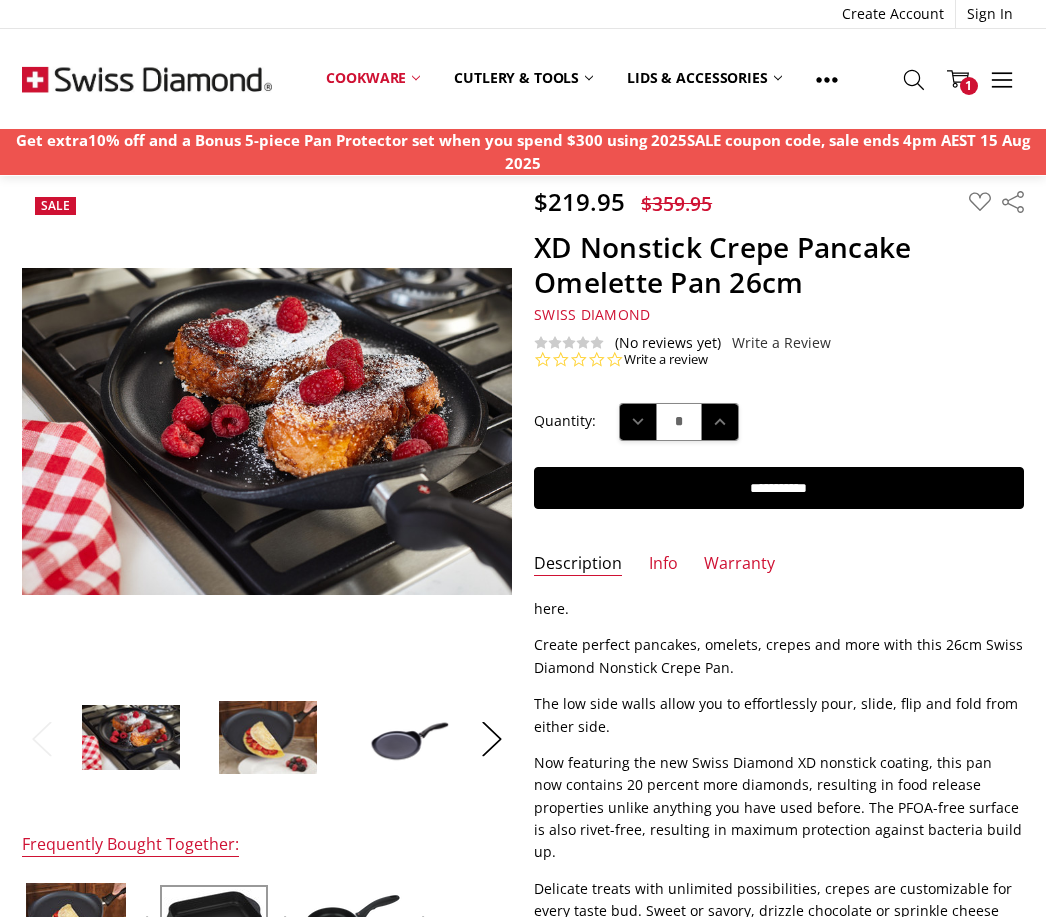 scroll, scrollTop: 0, scrollLeft: 0, axis: both 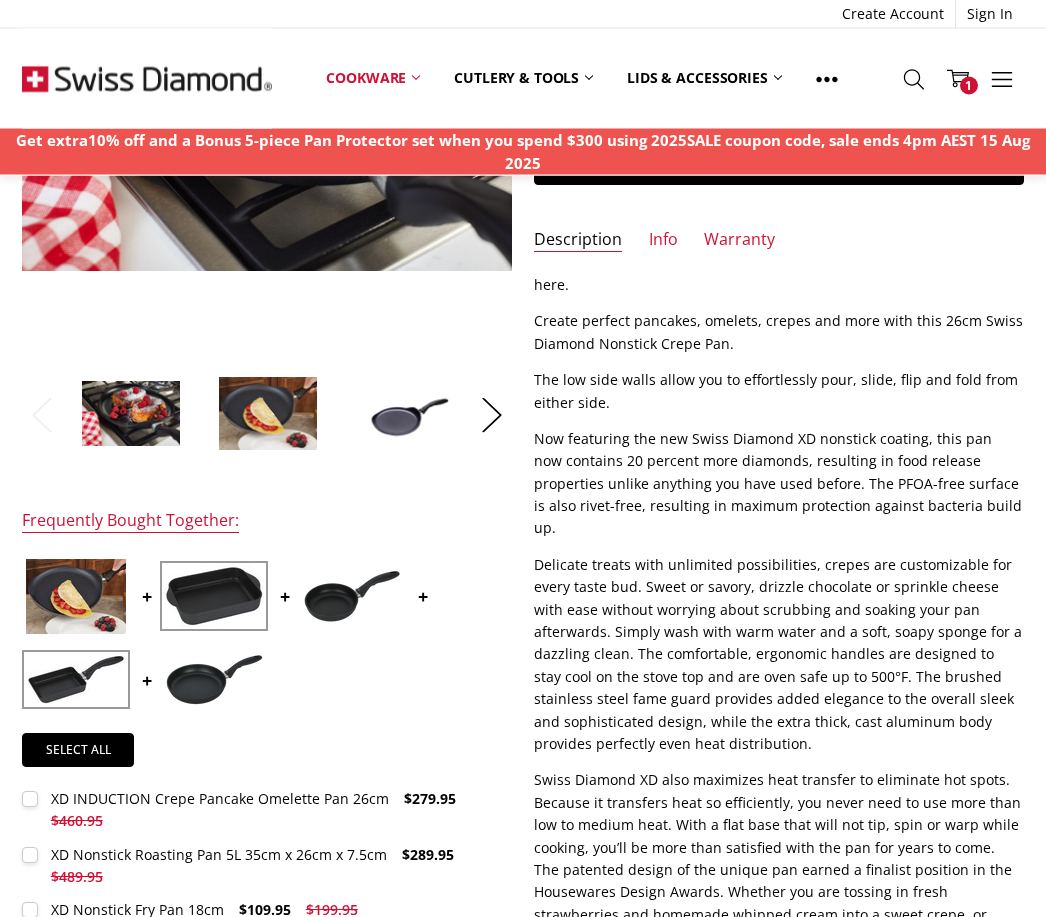 click on "Info" at bounding box center [663, 241] 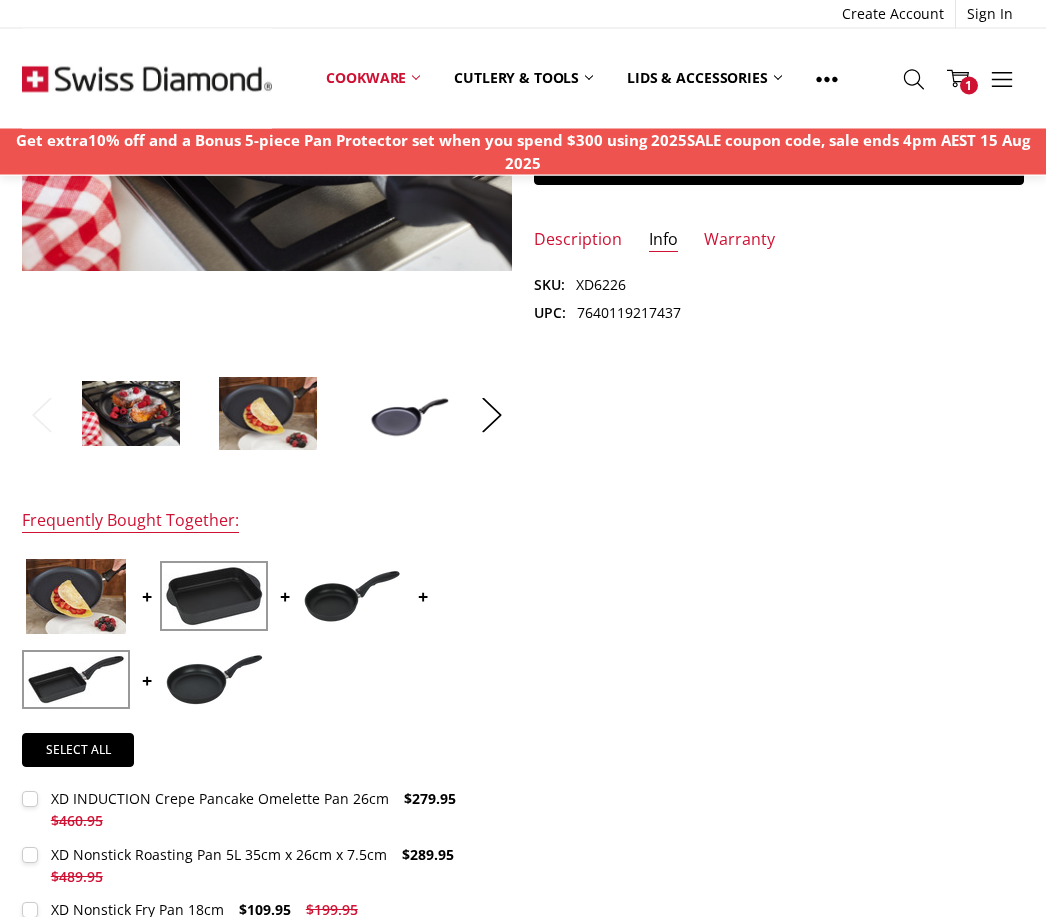 scroll, scrollTop: 379, scrollLeft: 0, axis: vertical 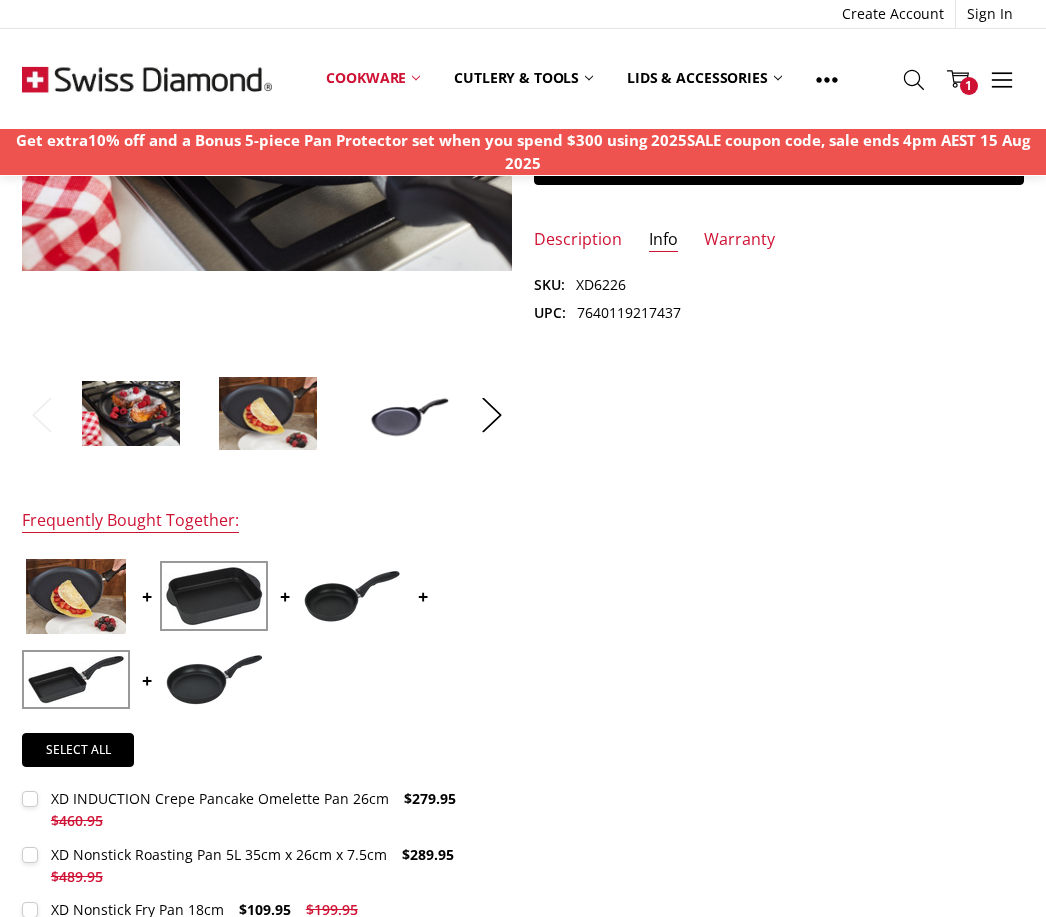 click on "Warranty" at bounding box center (739, 240) 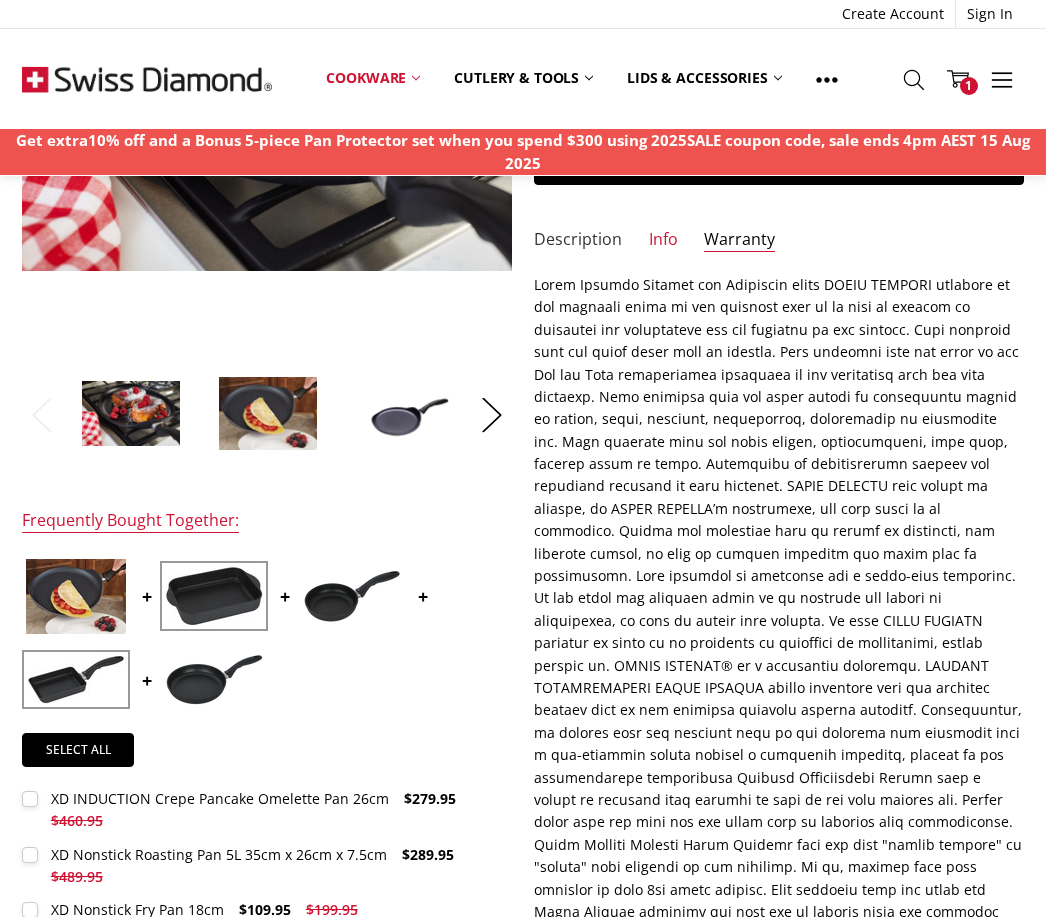 click on "Description" at bounding box center (578, 240) 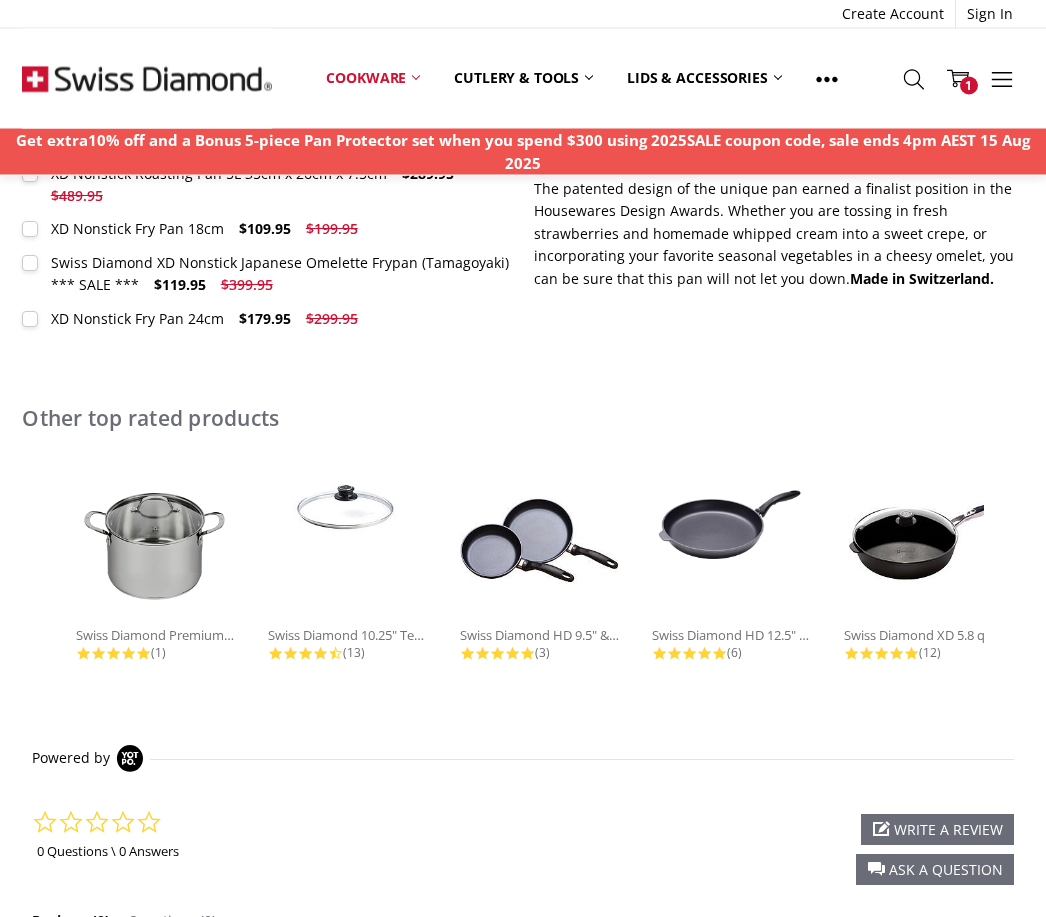 scroll, scrollTop: 1060, scrollLeft: 0, axis: vertical 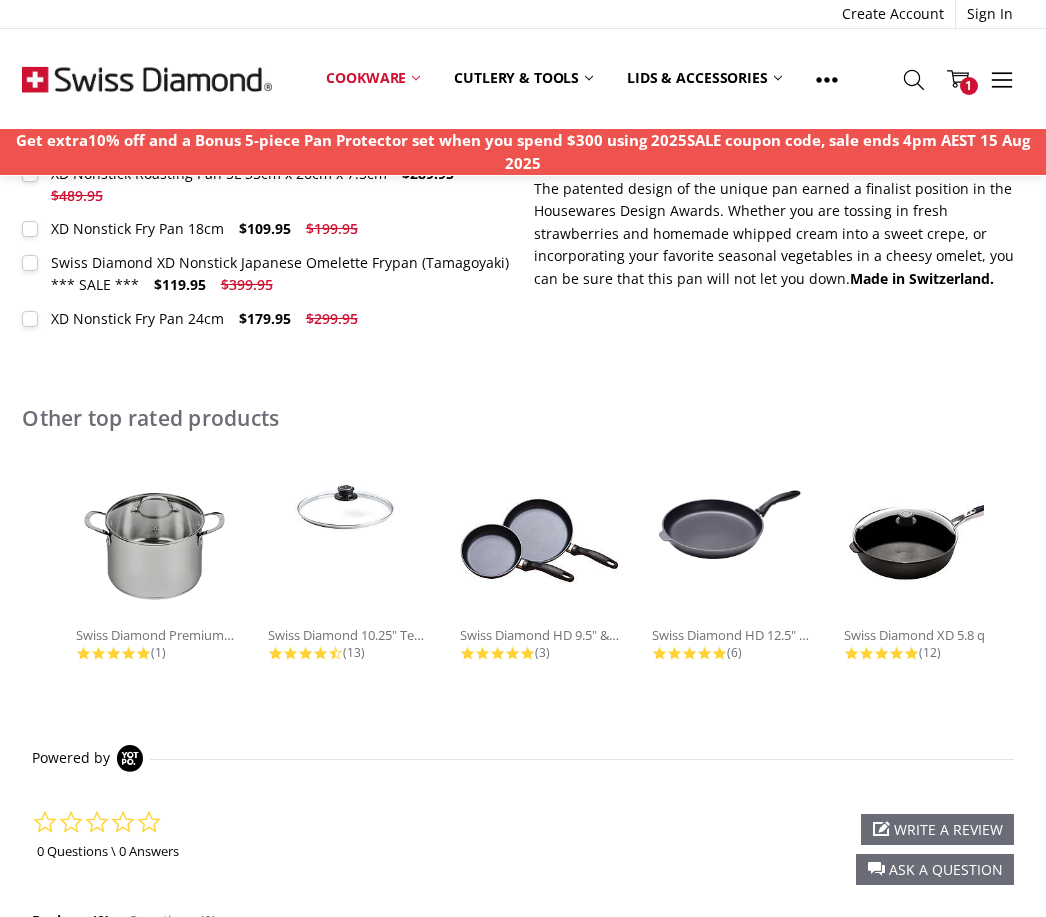 click on "Swiss Diamond XD 5.8 qt Nonstick..." at bounding box center (924, 635) 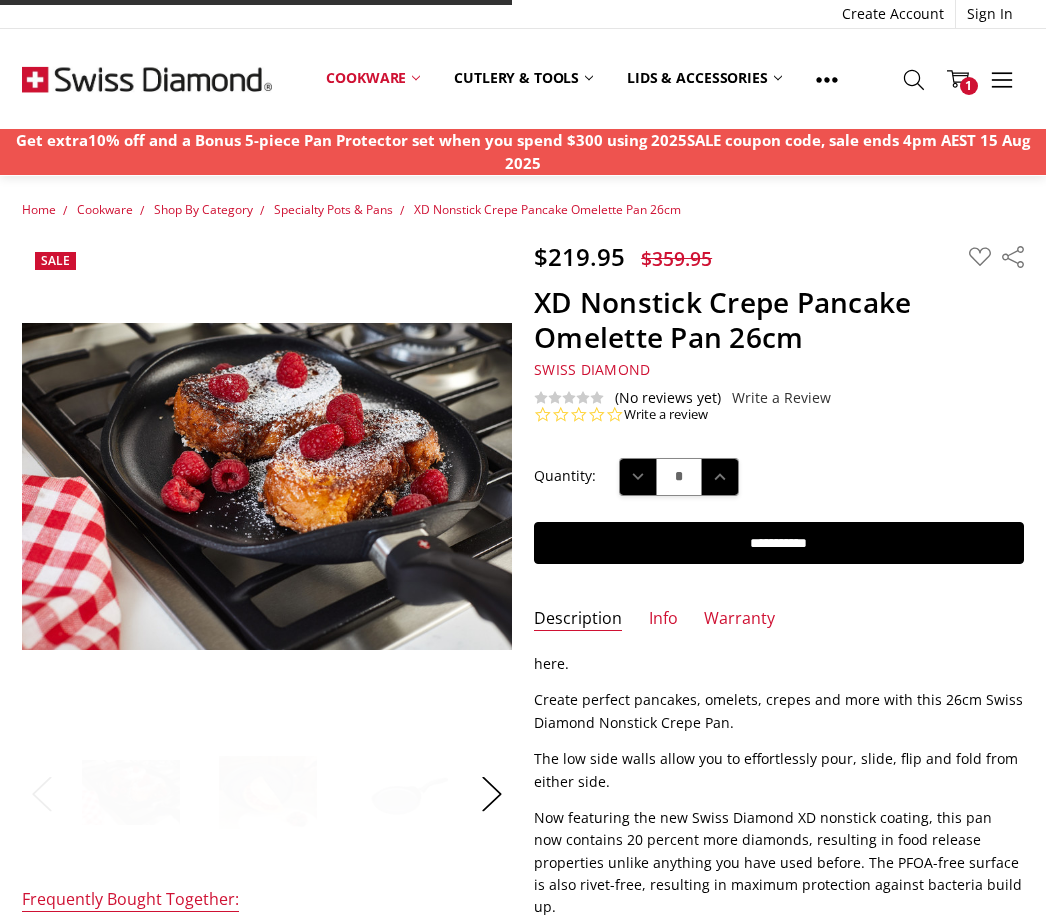 scroll, scrollTop: 938, scrollLeft: 0, axis: vertical 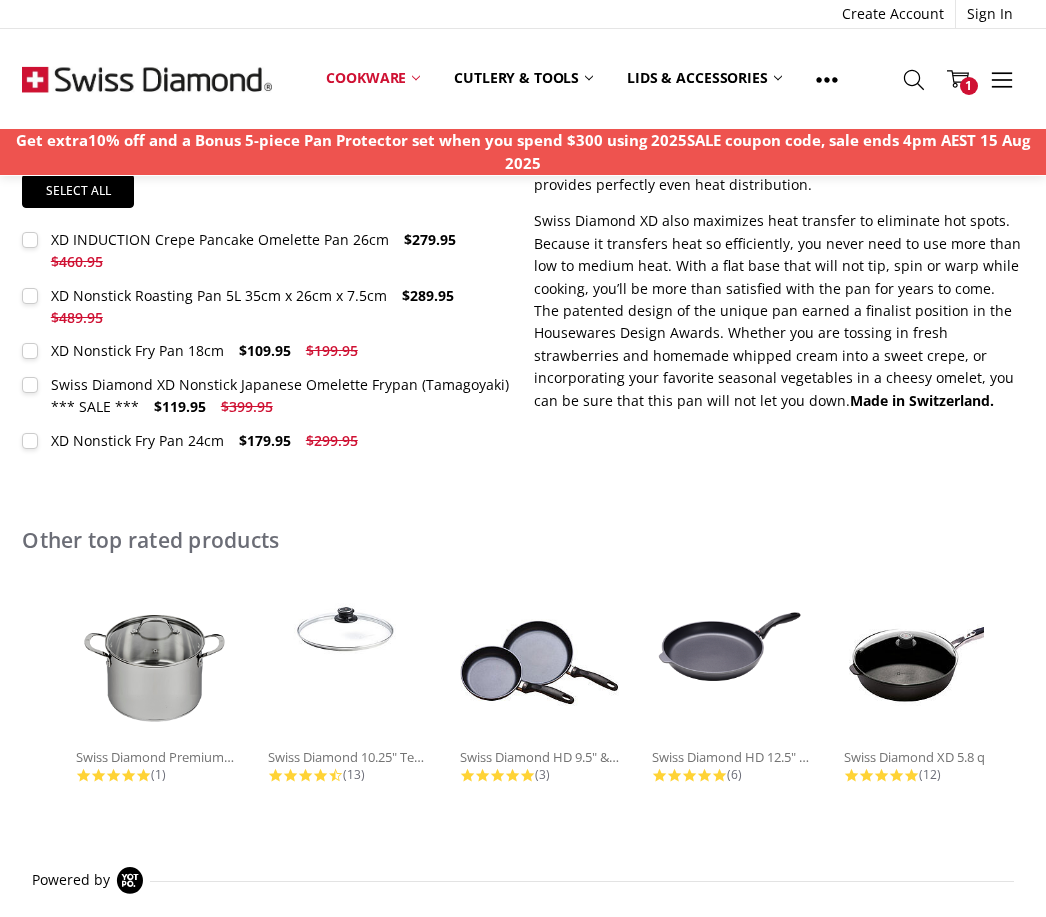 click on "Swiss Diamond XD Nonstick Japanese Omelette Frypan (Tamagoyaki)  *** SALE ***" at bounding box center [280, 395] 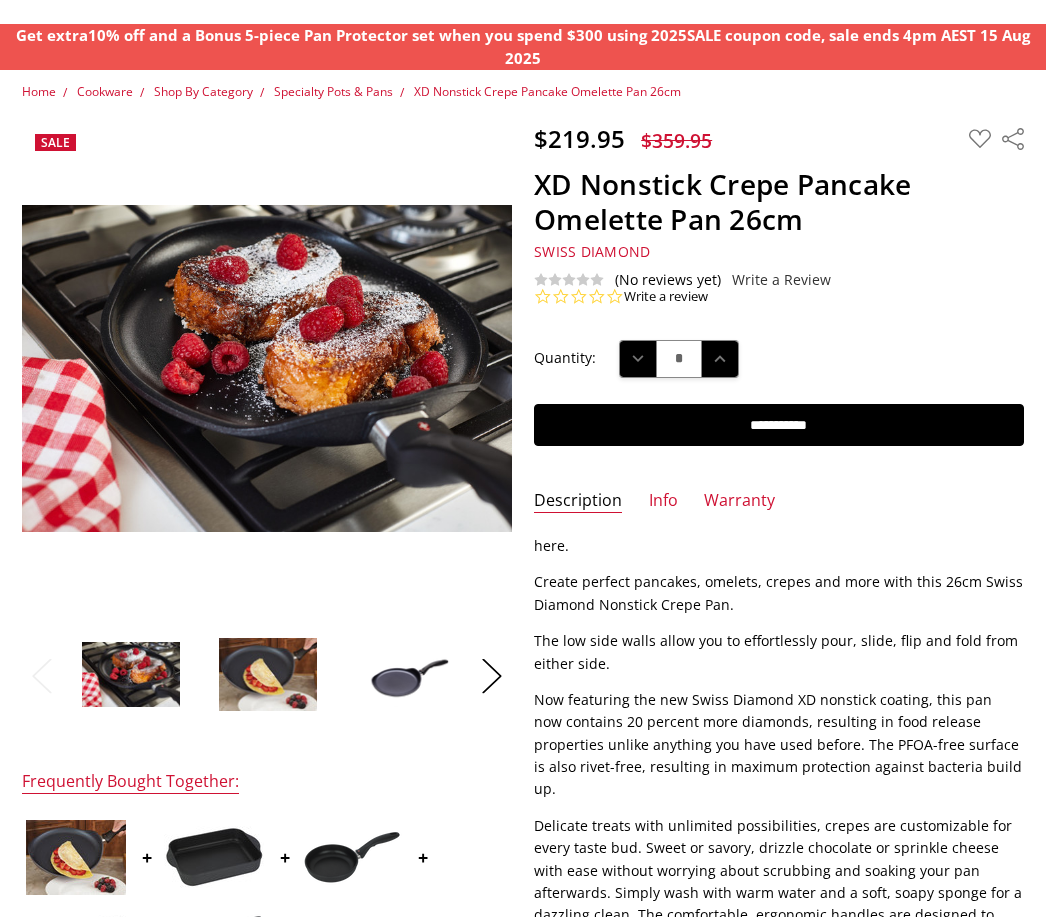 scroll, scrollTop: 0, scrollLeft: 0, axis: both 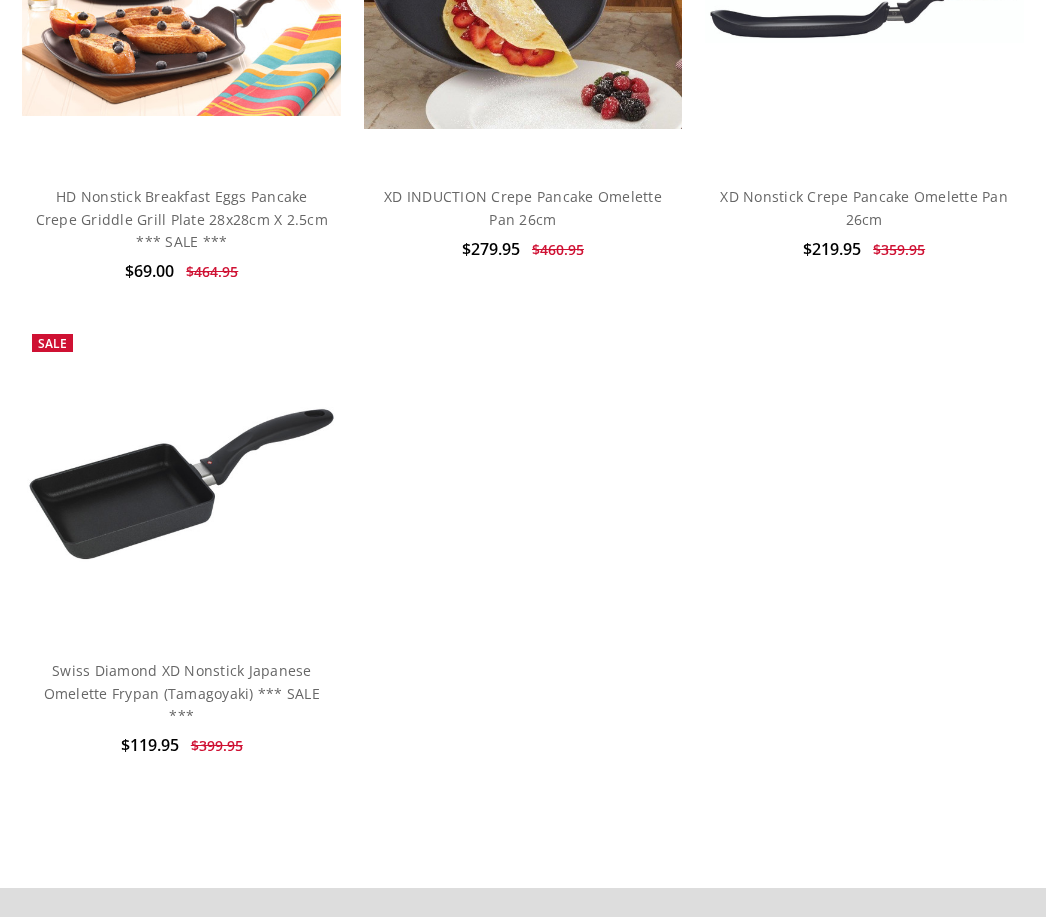 click on "Swiss Diamond XD Nonstick Japanese Omelette Frypan (Tamagoyaki)  *** SALE ***" at bounding box center (182, 693) 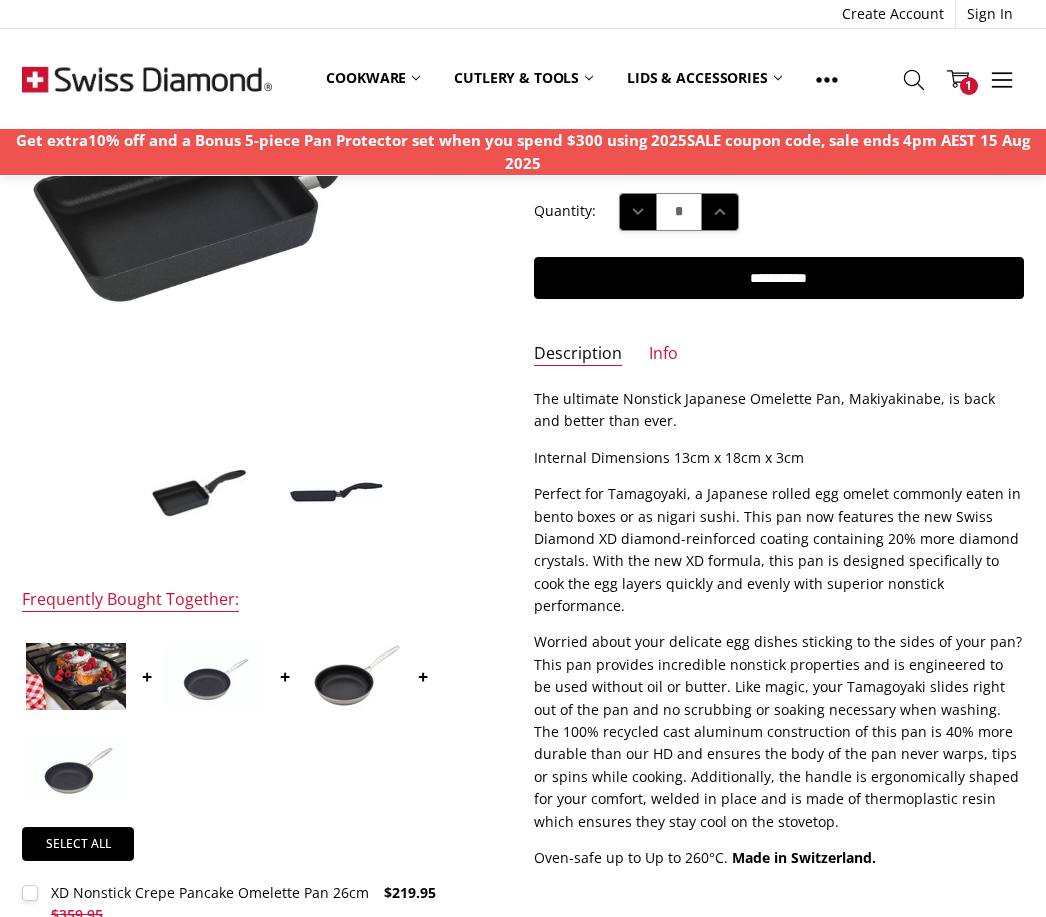 scroll, scrollTop: 299, scrollLeft: 0, axis: vertical 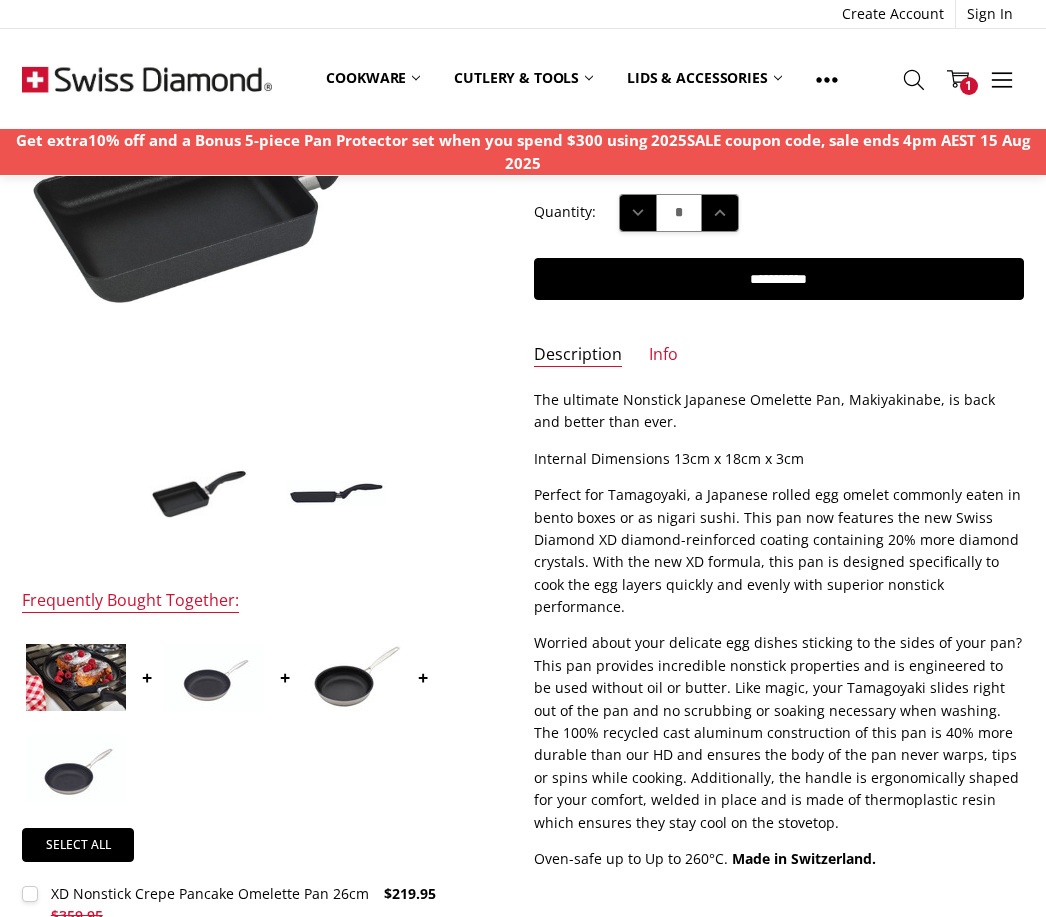 click at bounding box center (214, 677) 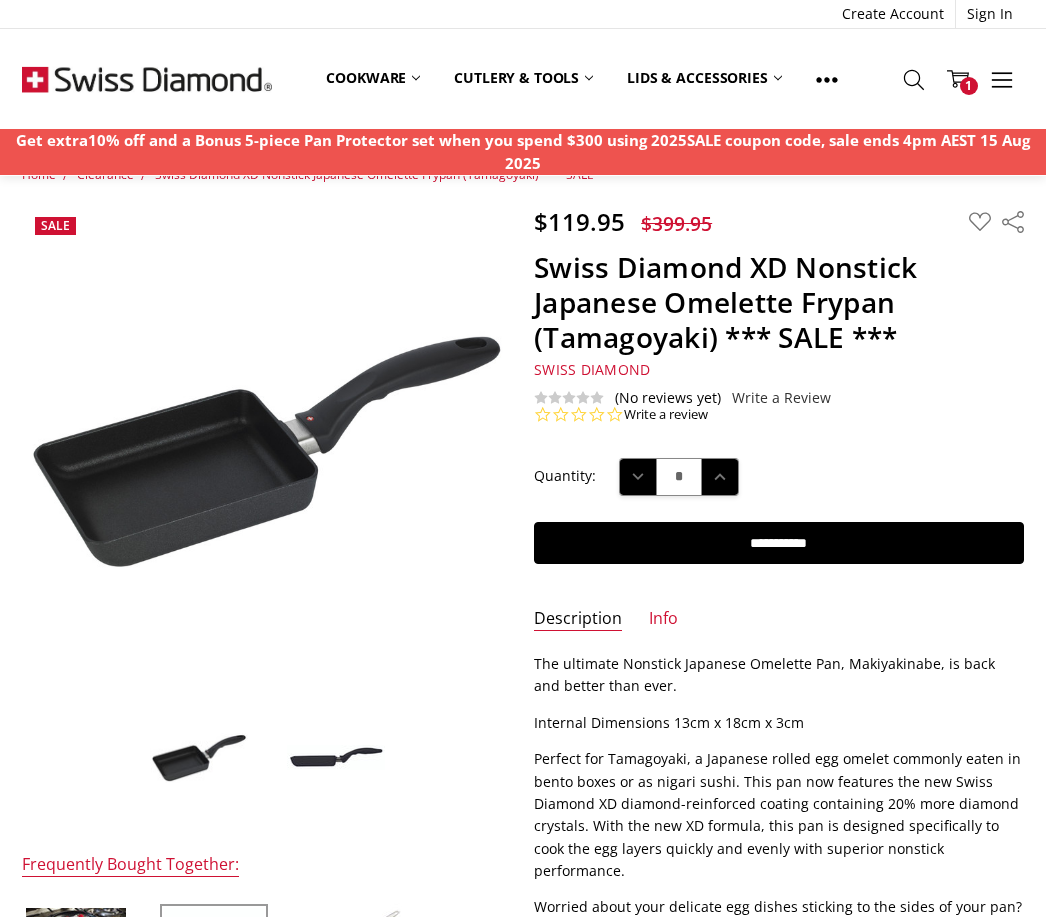 scroll, scrollTop: 41, scrollLeft: 0, axis: vertical 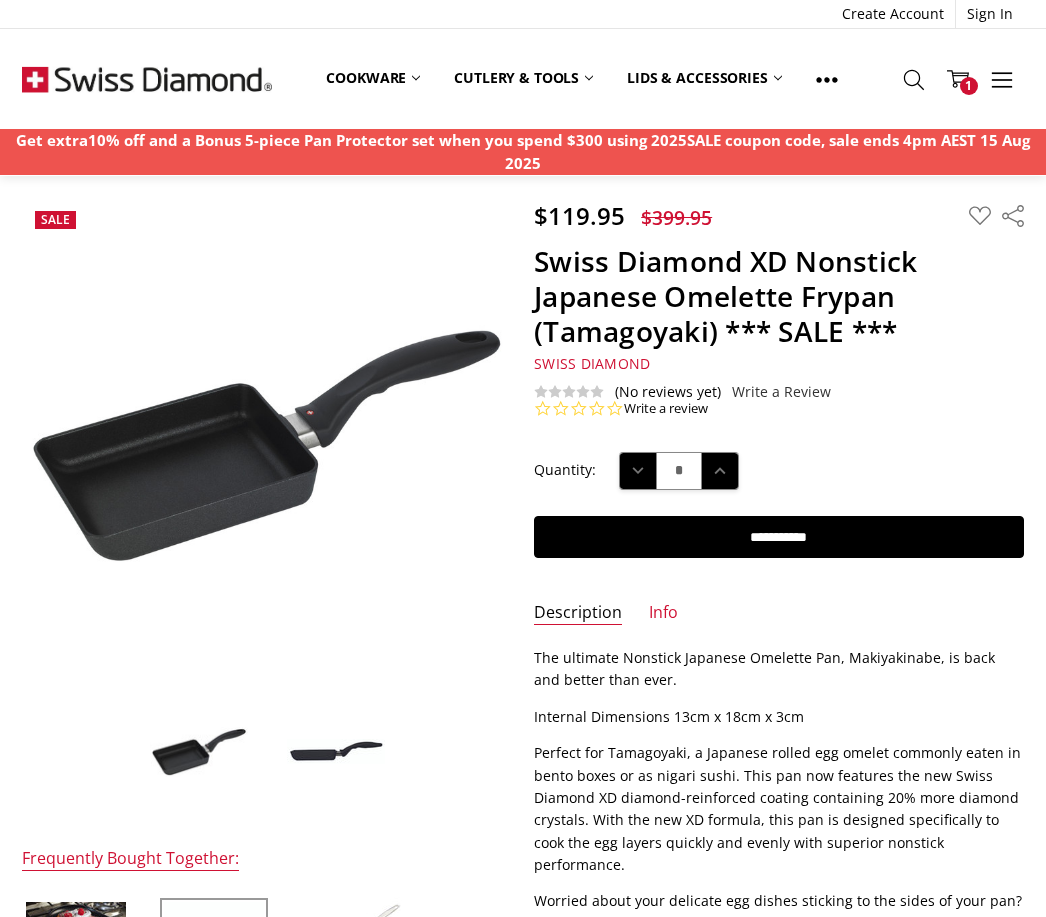 click on "**********" at bounding box center (778, 537) 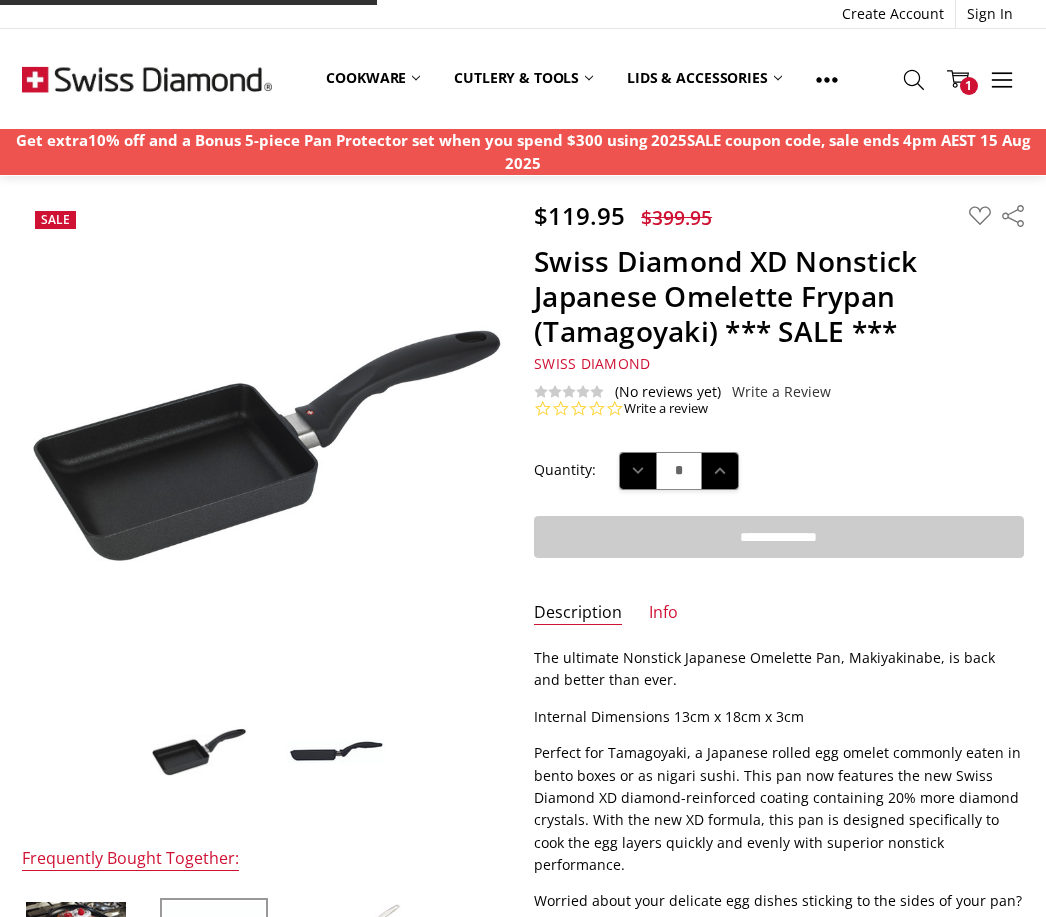 type on "**********" 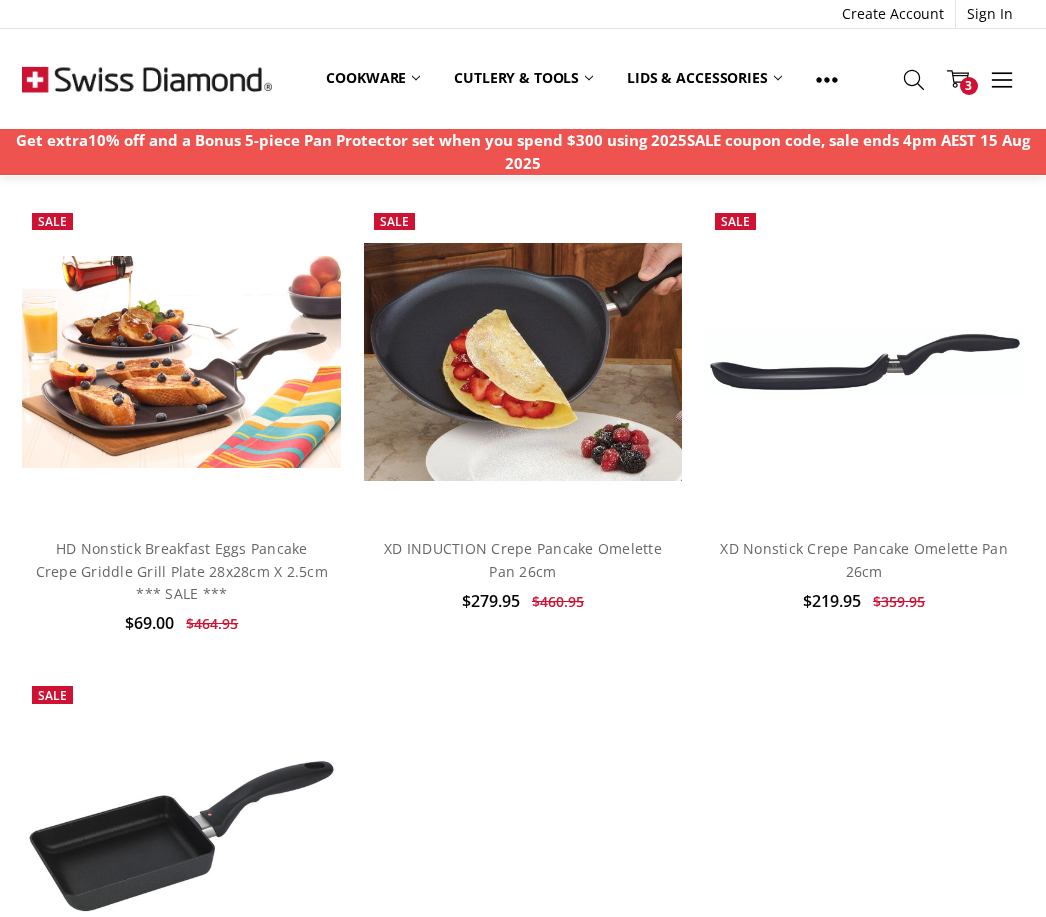scroll, scrollTop: 479, scrollLeft: 0, axis: vertical 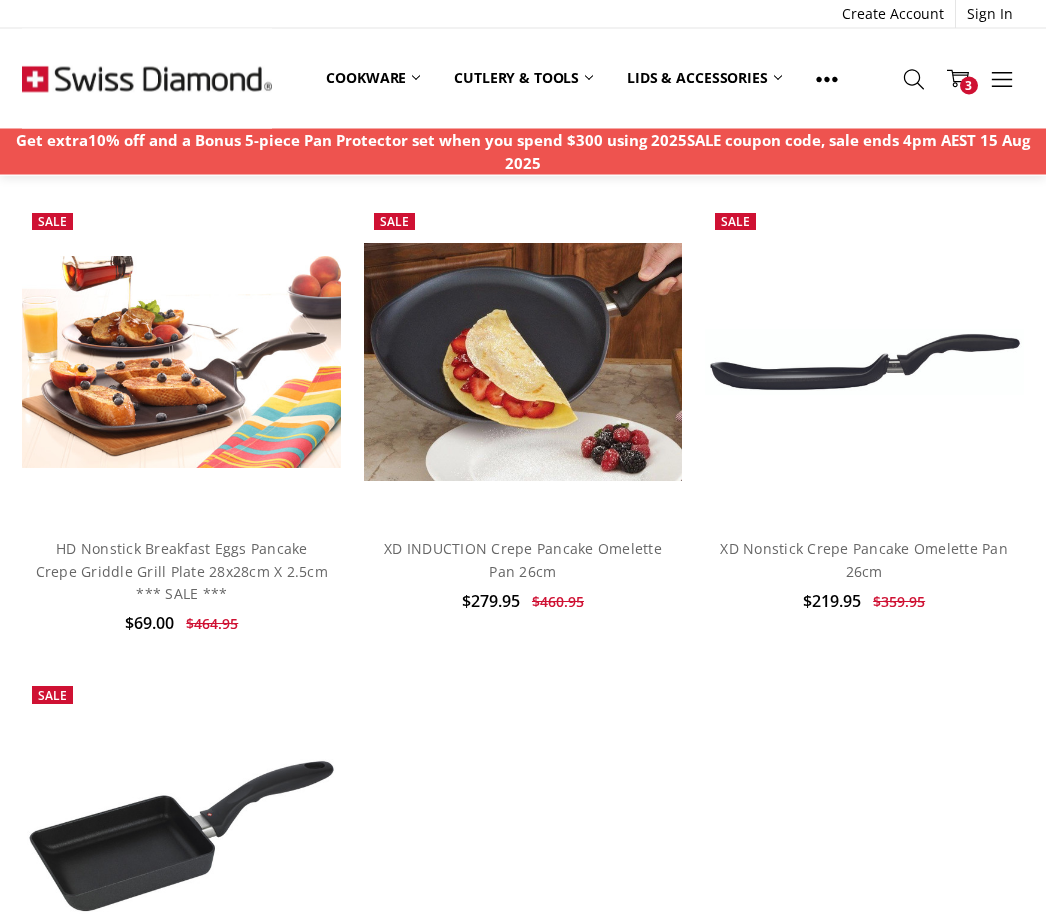 click on "HD Nonstick Breakfast Eggs Pancake  Crepe Griddle Grill Plate 28x28cm X 2.5cm   *** SALE ***" at bounding box center [182, 572] 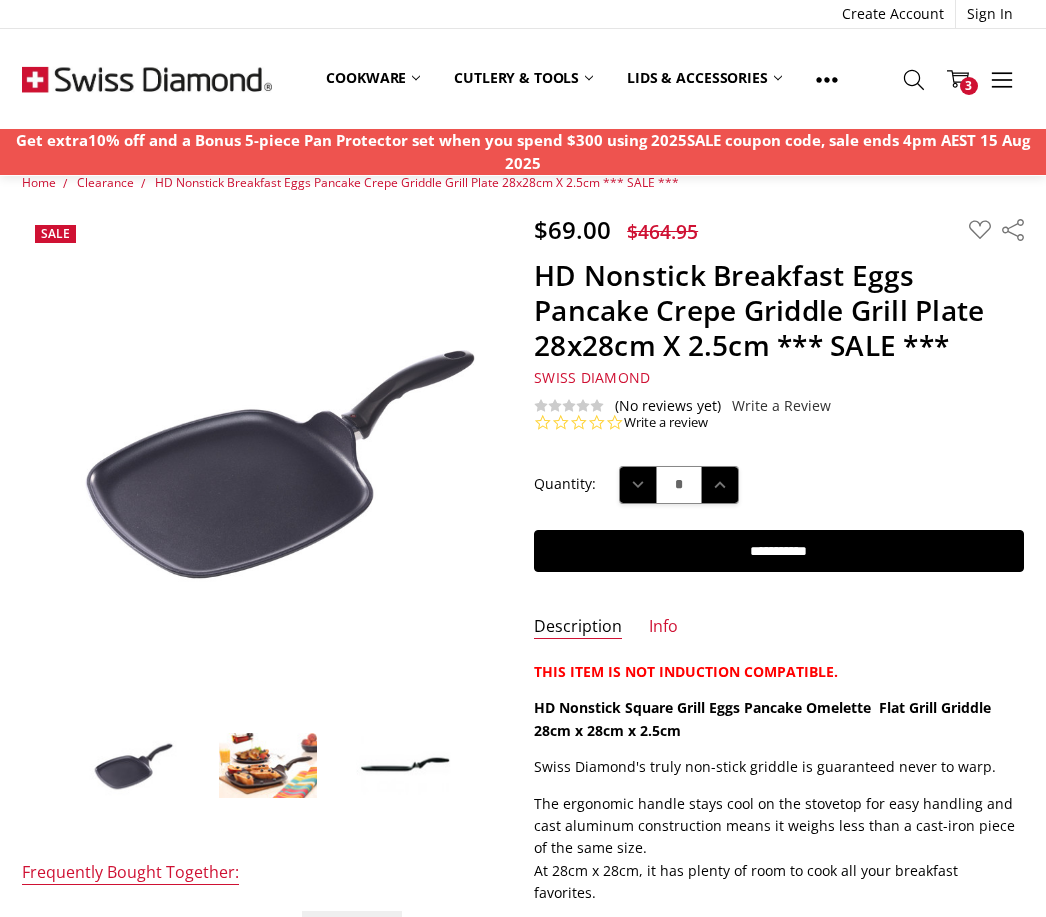scroll, scrollTop: 0, scrollLeft: 0, axis: both 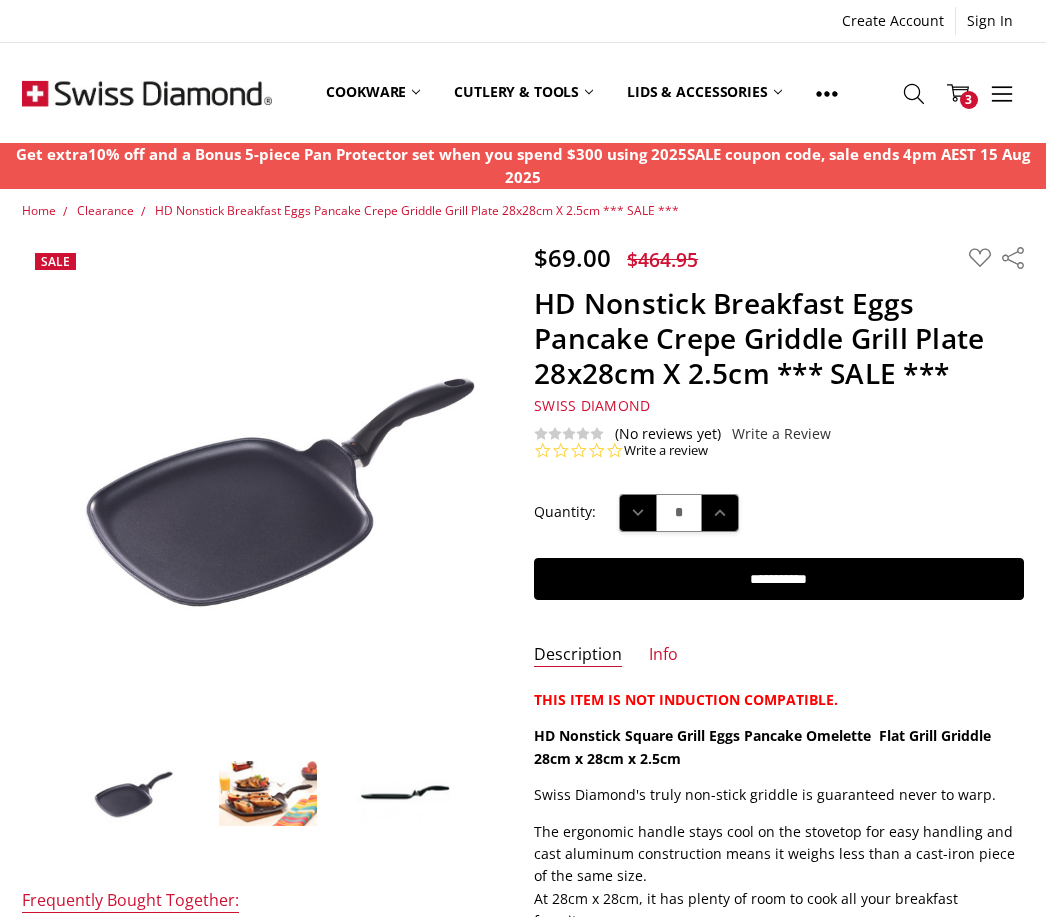 click on "Info" at bounding box center (663, 655) 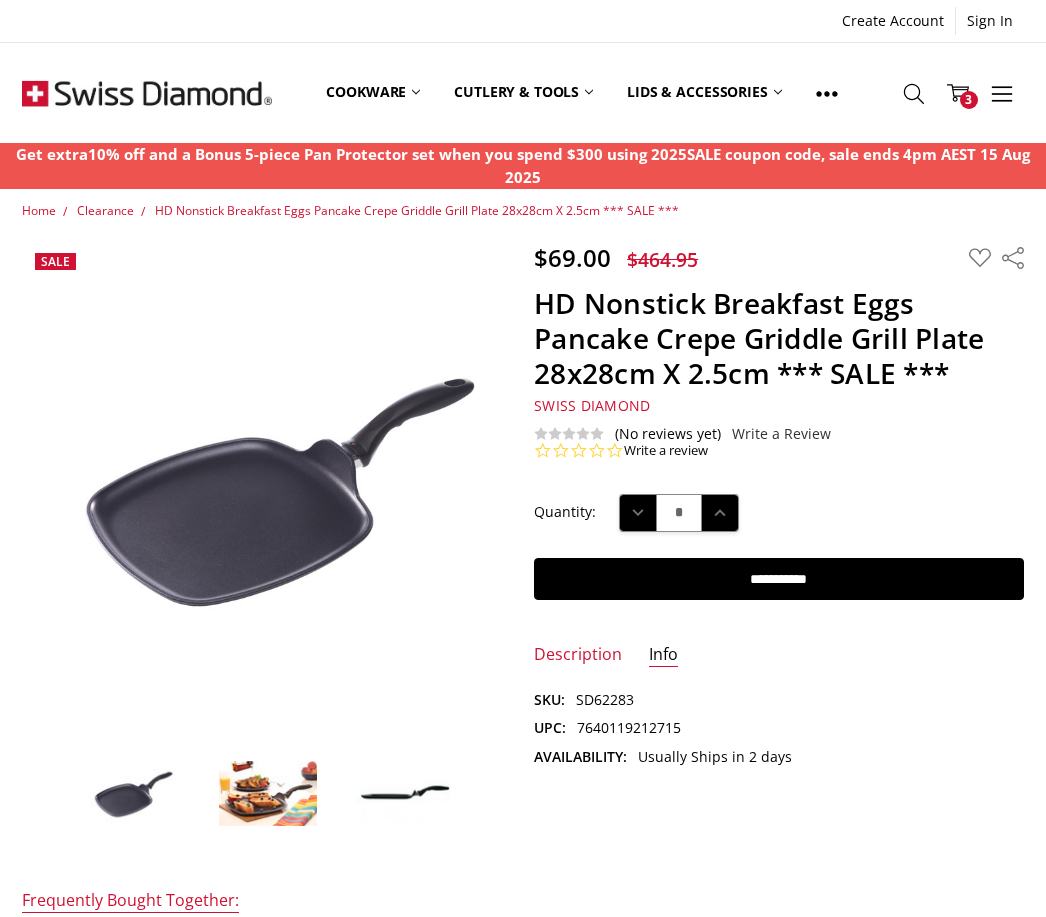 click on "Lids & Accessories" at bounding box center (704, 92) 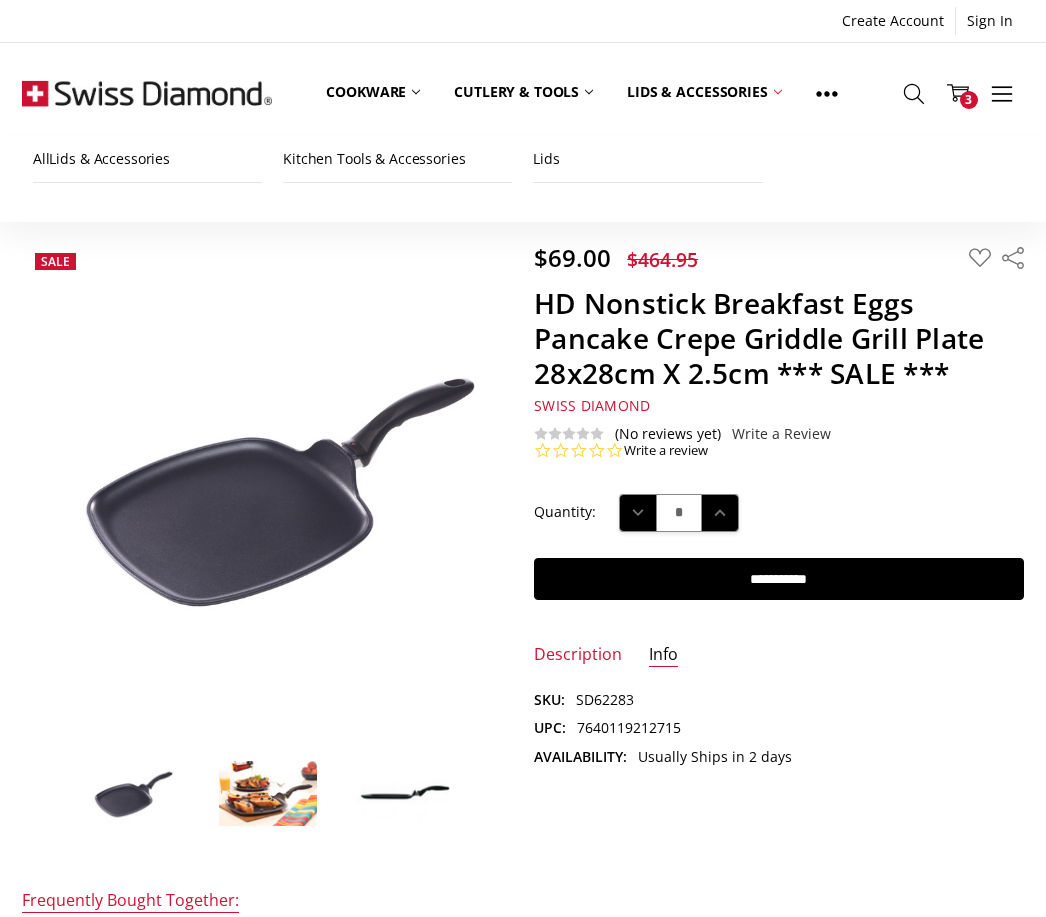 click on "Kitchen Tools & Accessories" at bounding box center [397, 159] 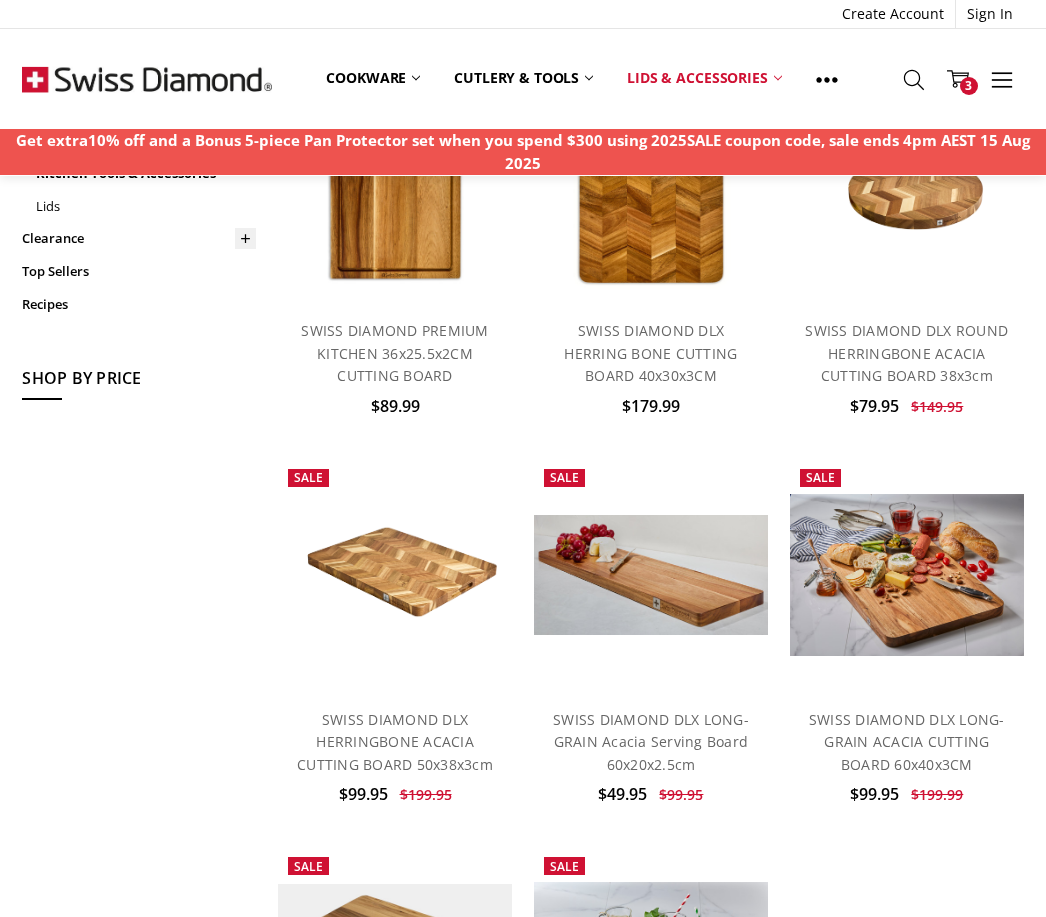 scroll, scrollTop: 0, scrollLeft: 0, axis: both 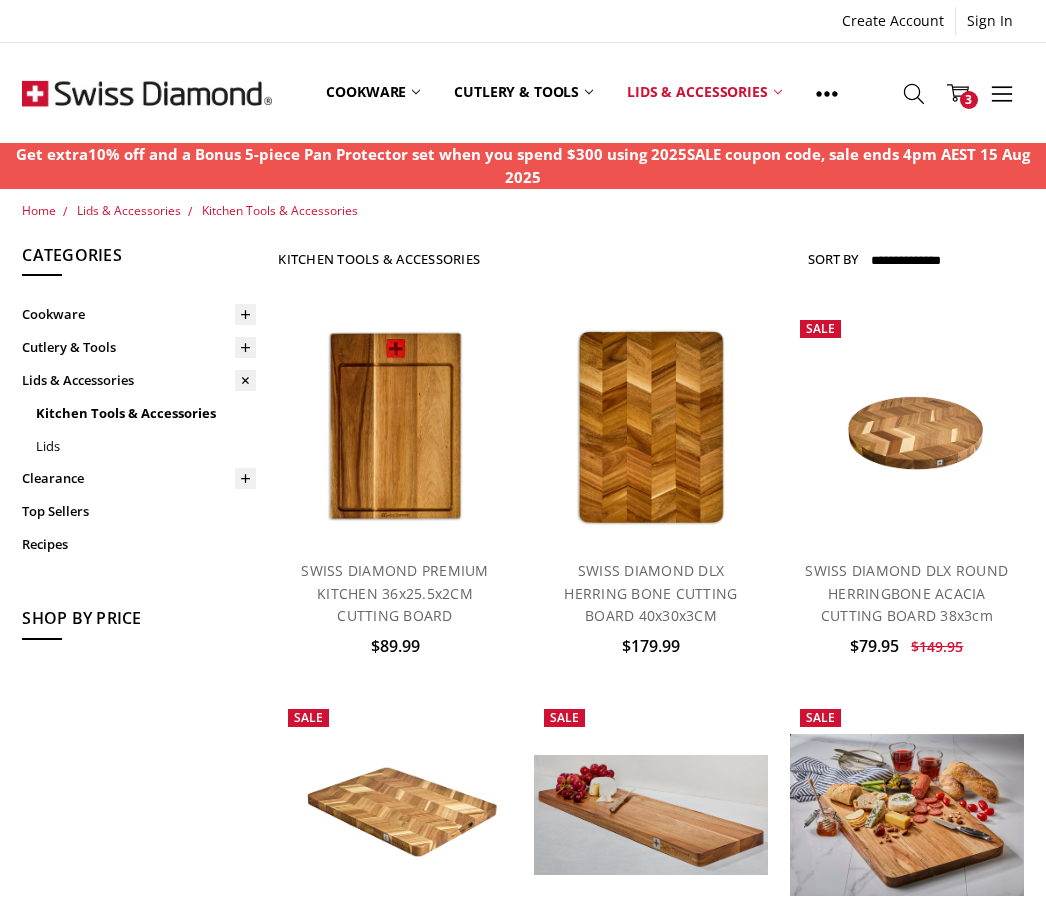 click on "Top Sellers" at bounding box center (139, 511) 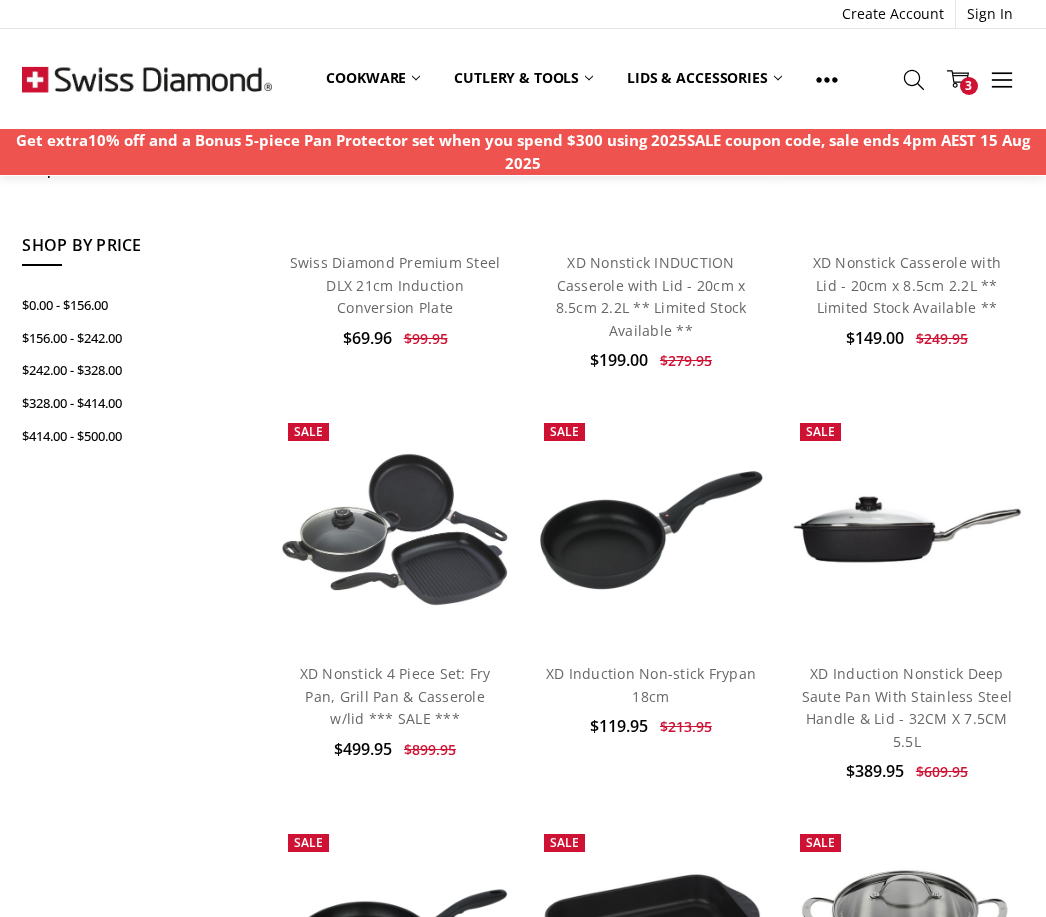 scroll, scrollTop: 0, scrollLeft: 0, axis: both 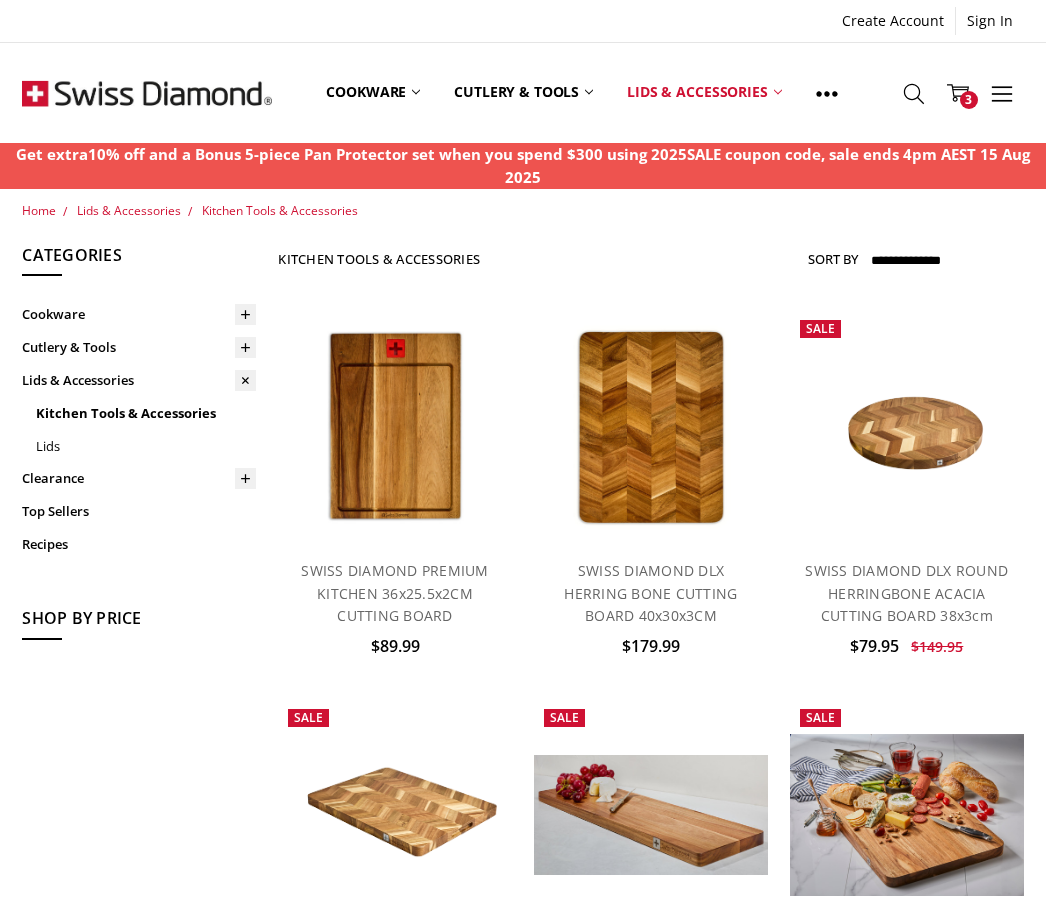 click on "3" at bounding box center [969, 100] 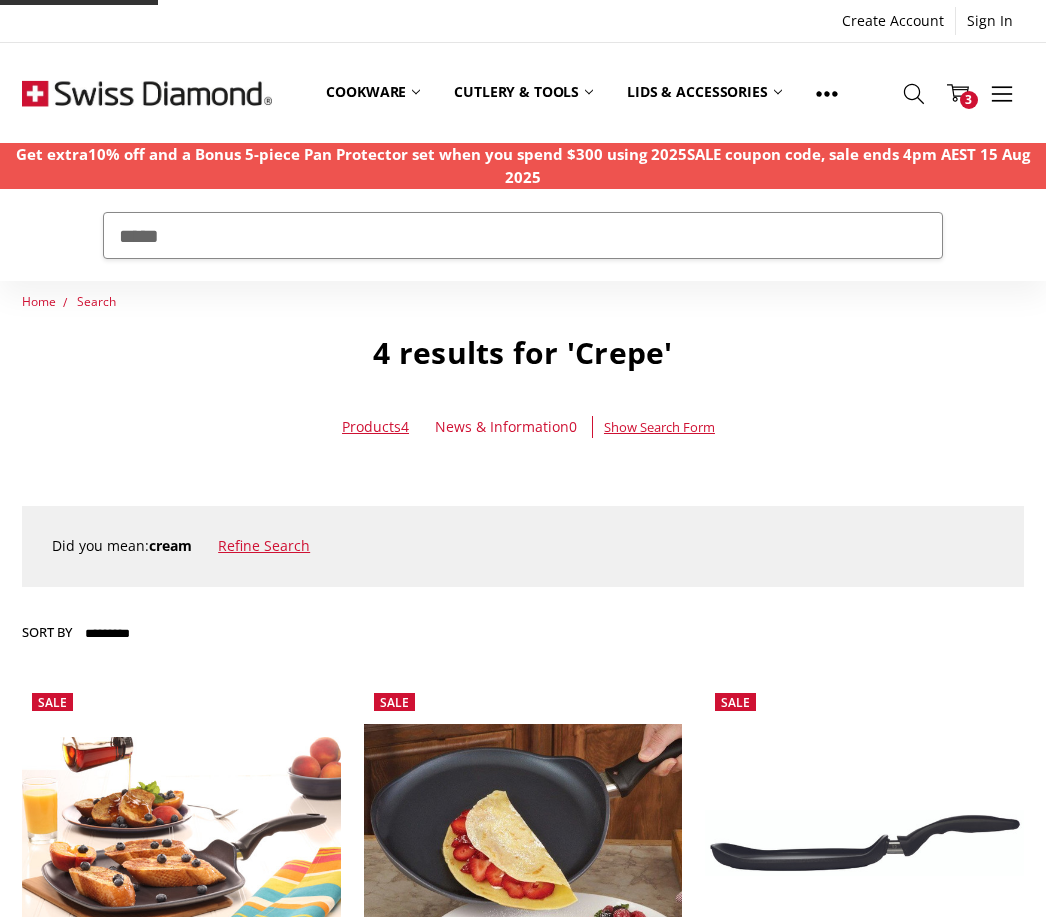scroll, scrollTop: 480, scrollLeft: 0, axis: vertical 